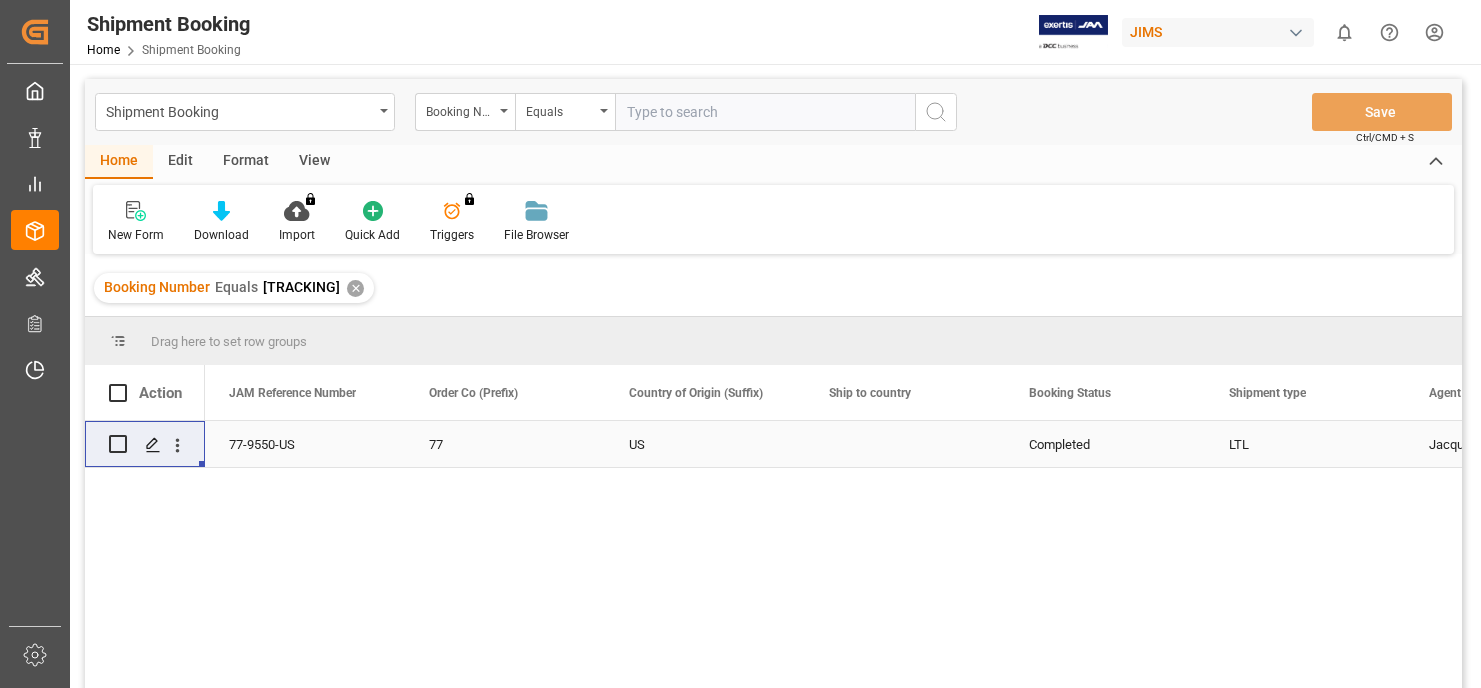 scroll, scrollTop: 0, scrollLeft: 0, axis: both 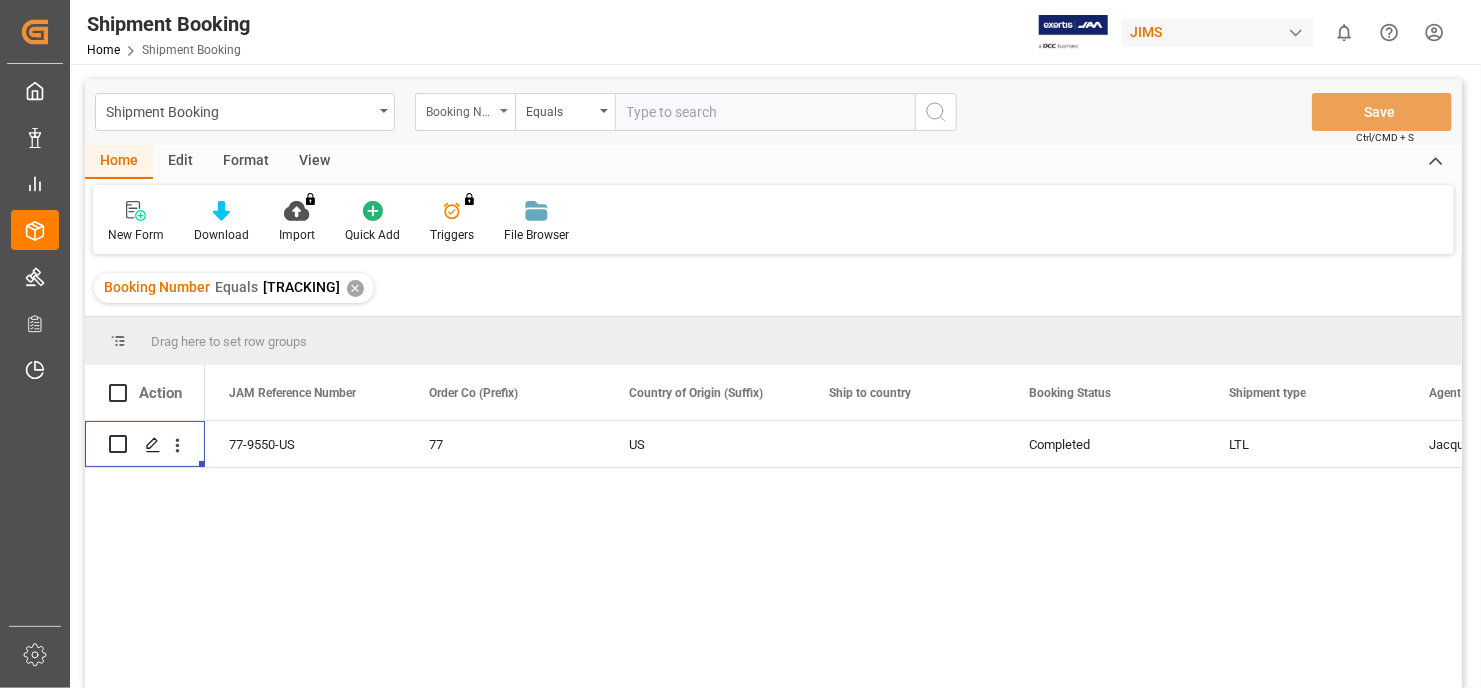 click on "Booking Number" at bounding box center (465, 112) 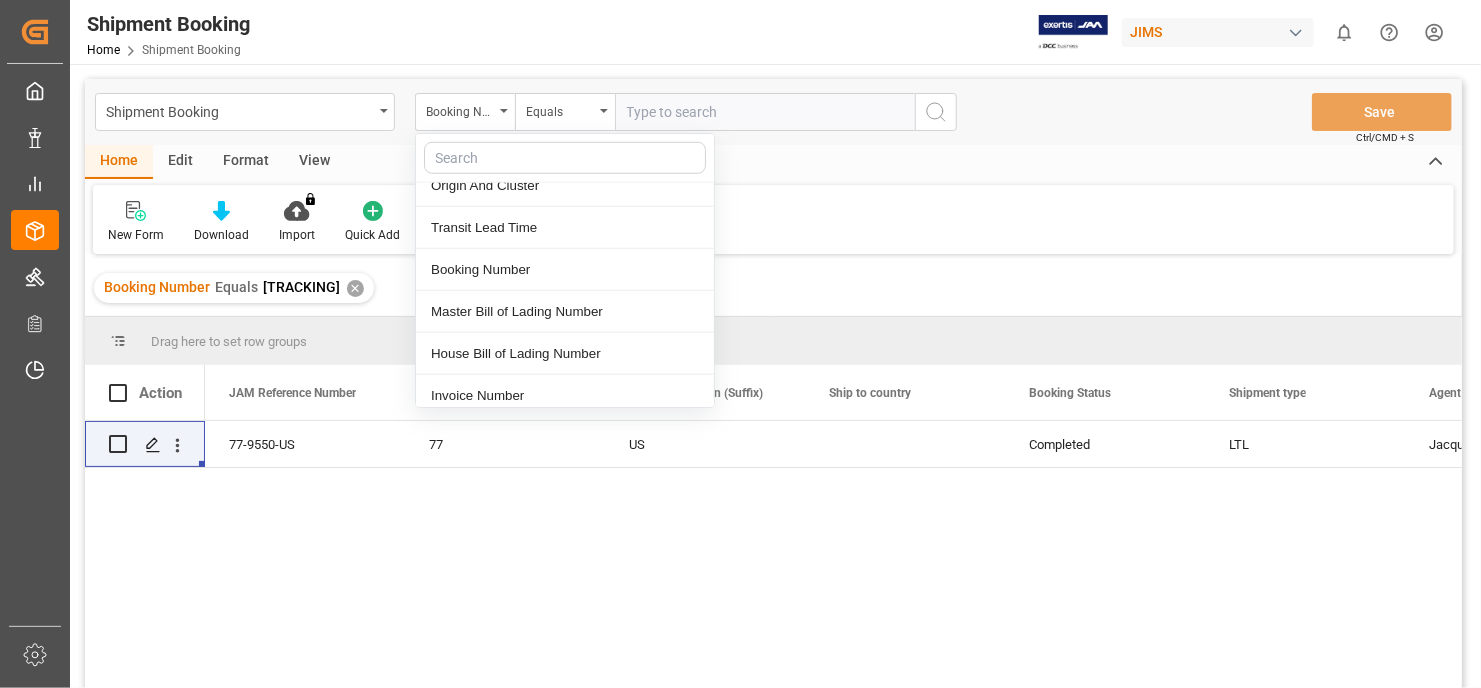 scroll, scrollTop: 1000, scrollLeft: 0, axis: vertical 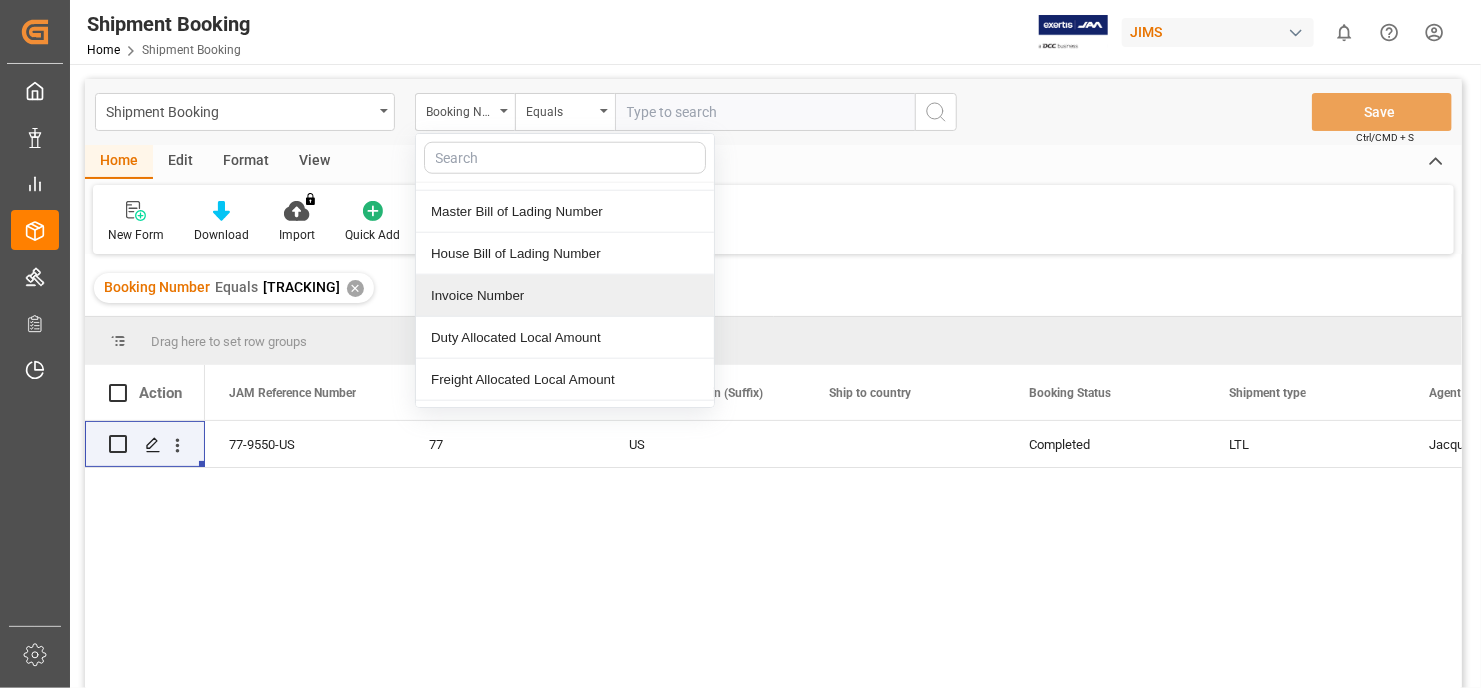 click on "Invoice Number" at bounding box center [565, 296] 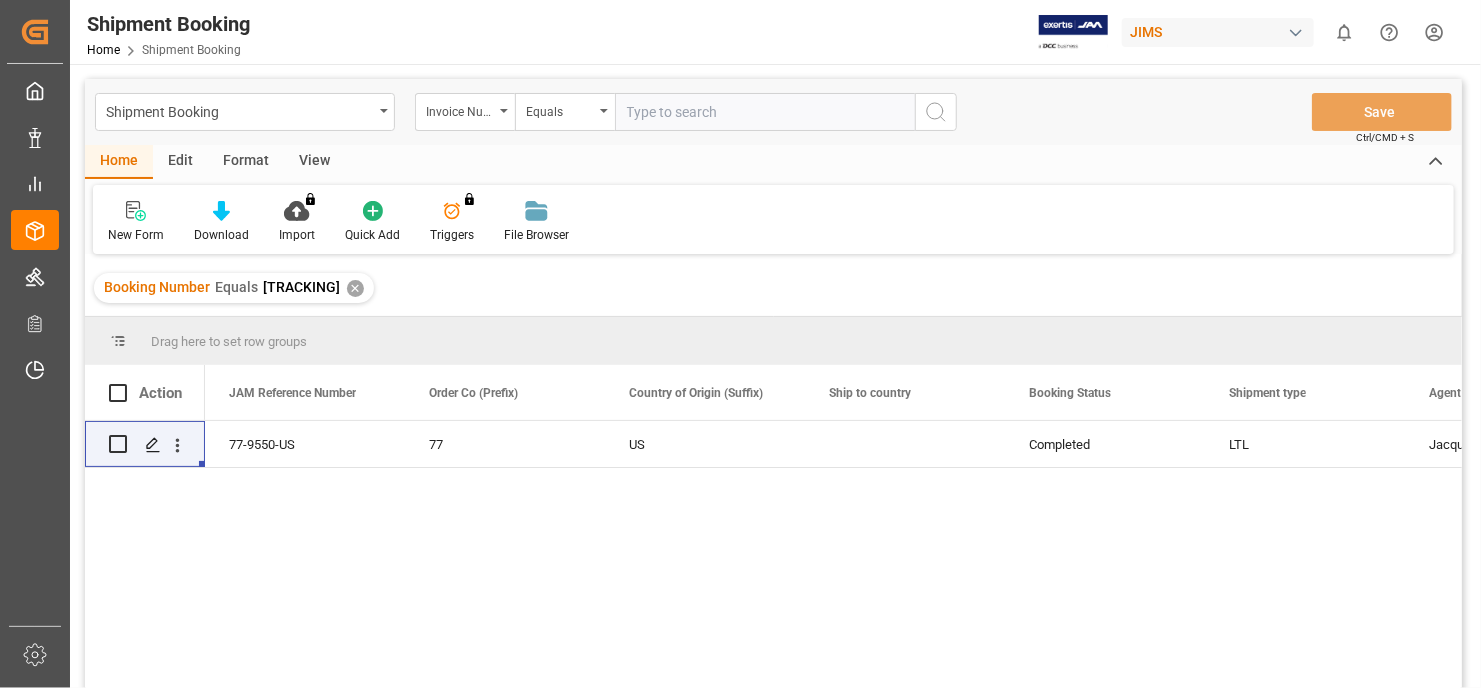 click at bounding box center [765, 112] 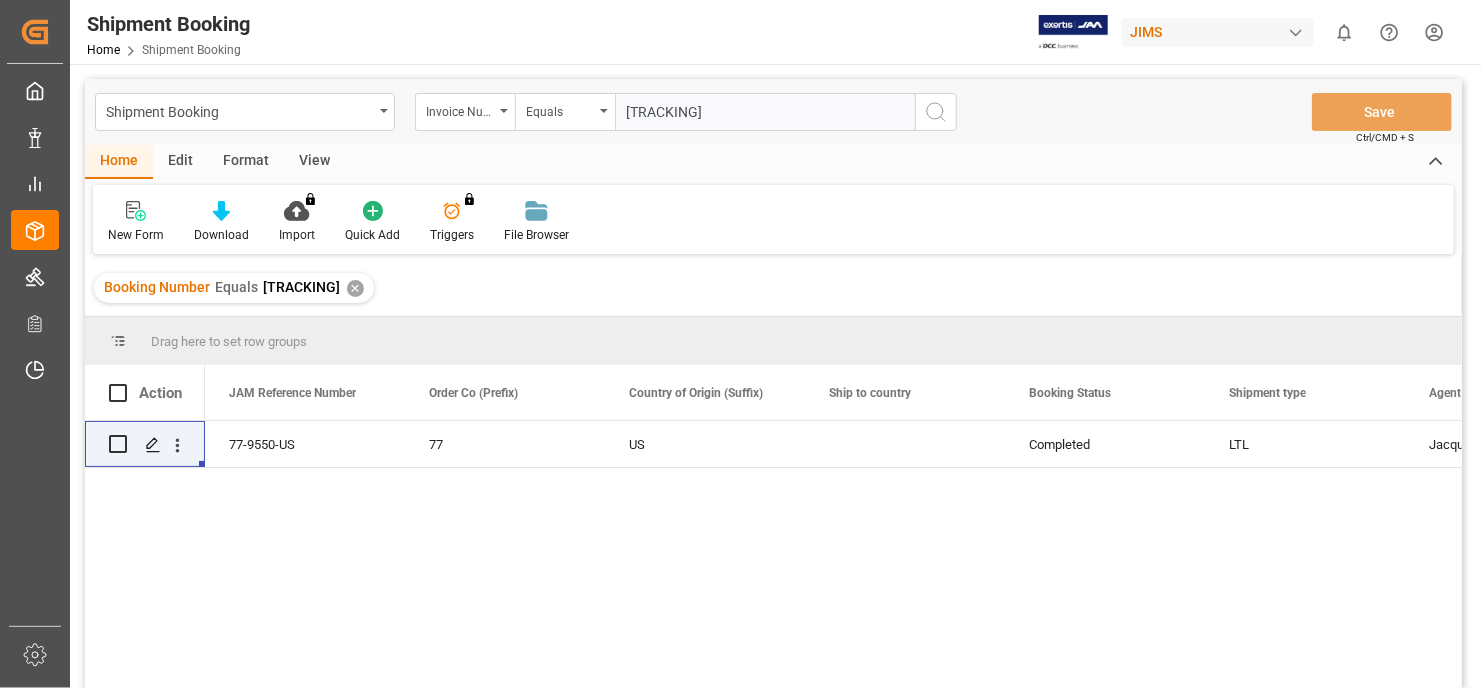 type on "919/F" 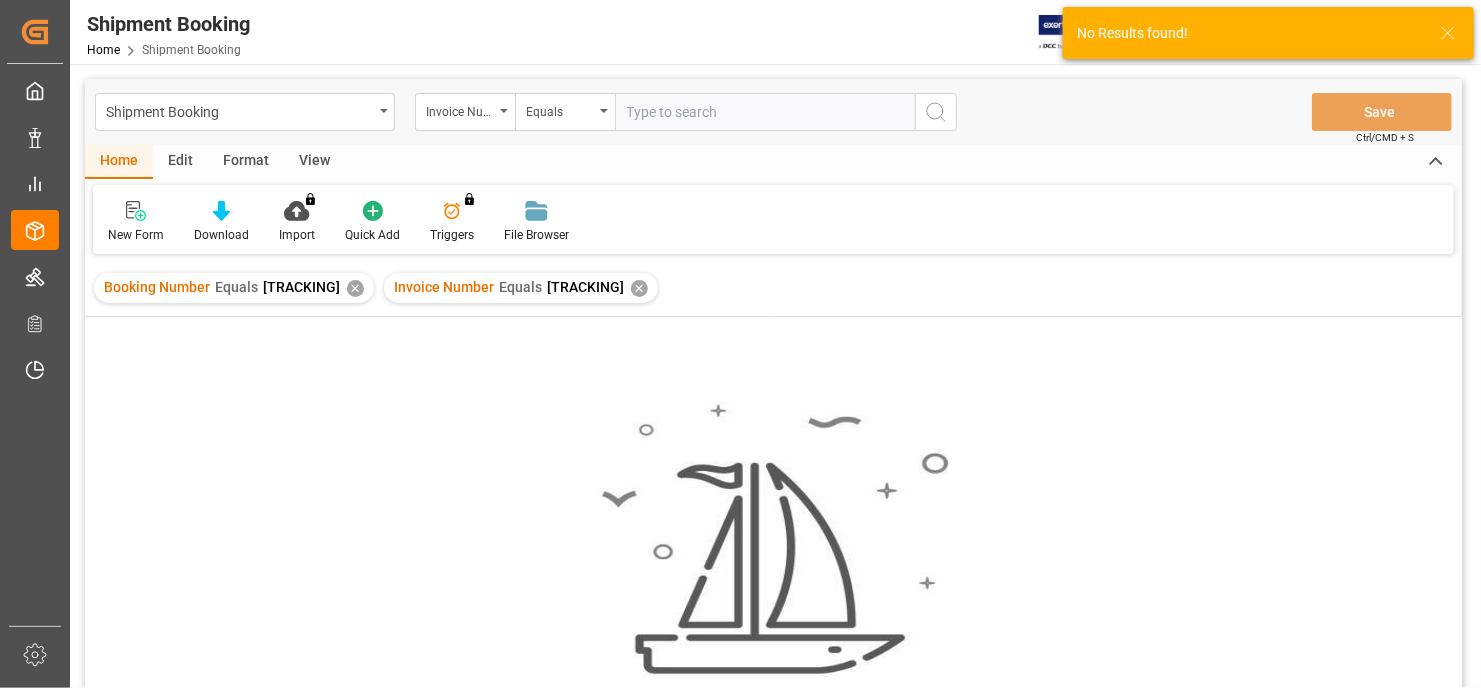 click on "✕" at bounding box center (355, 288) 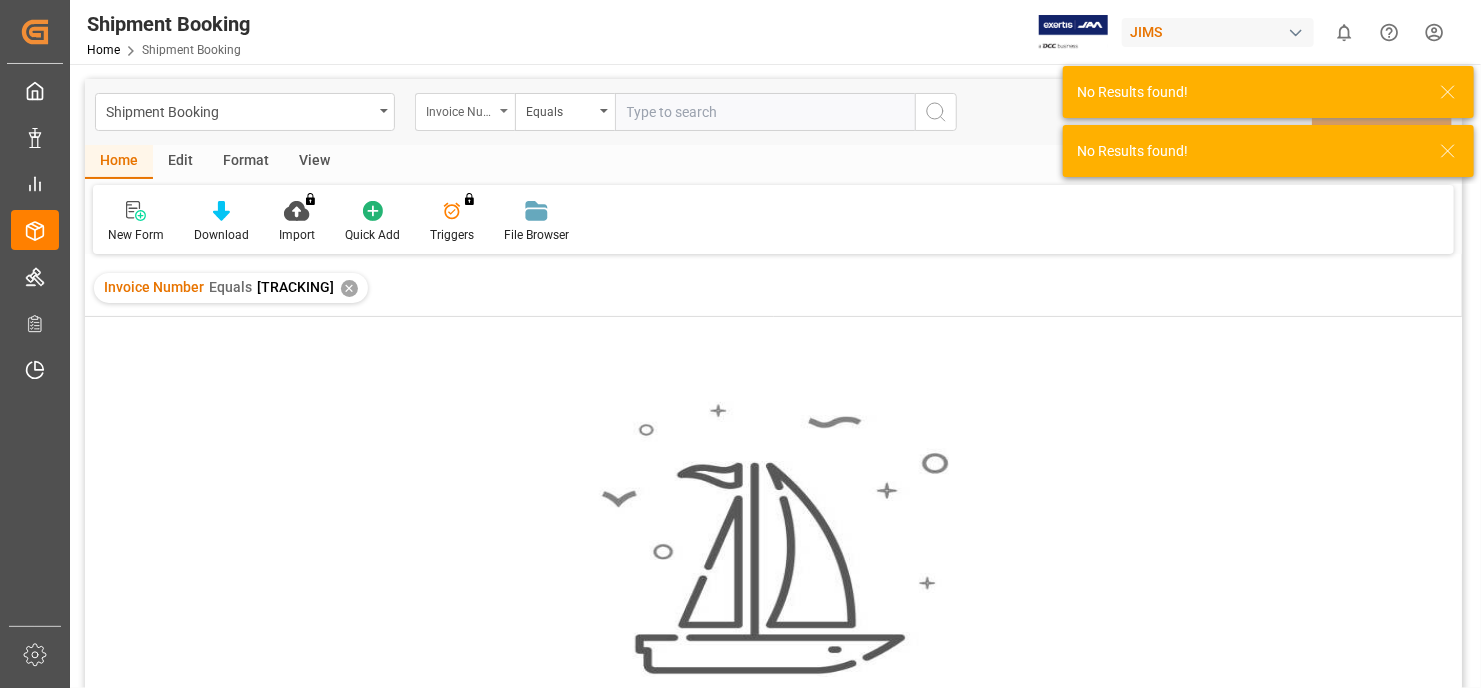 click on "Invoice Number" at bounding box center (465, 112) 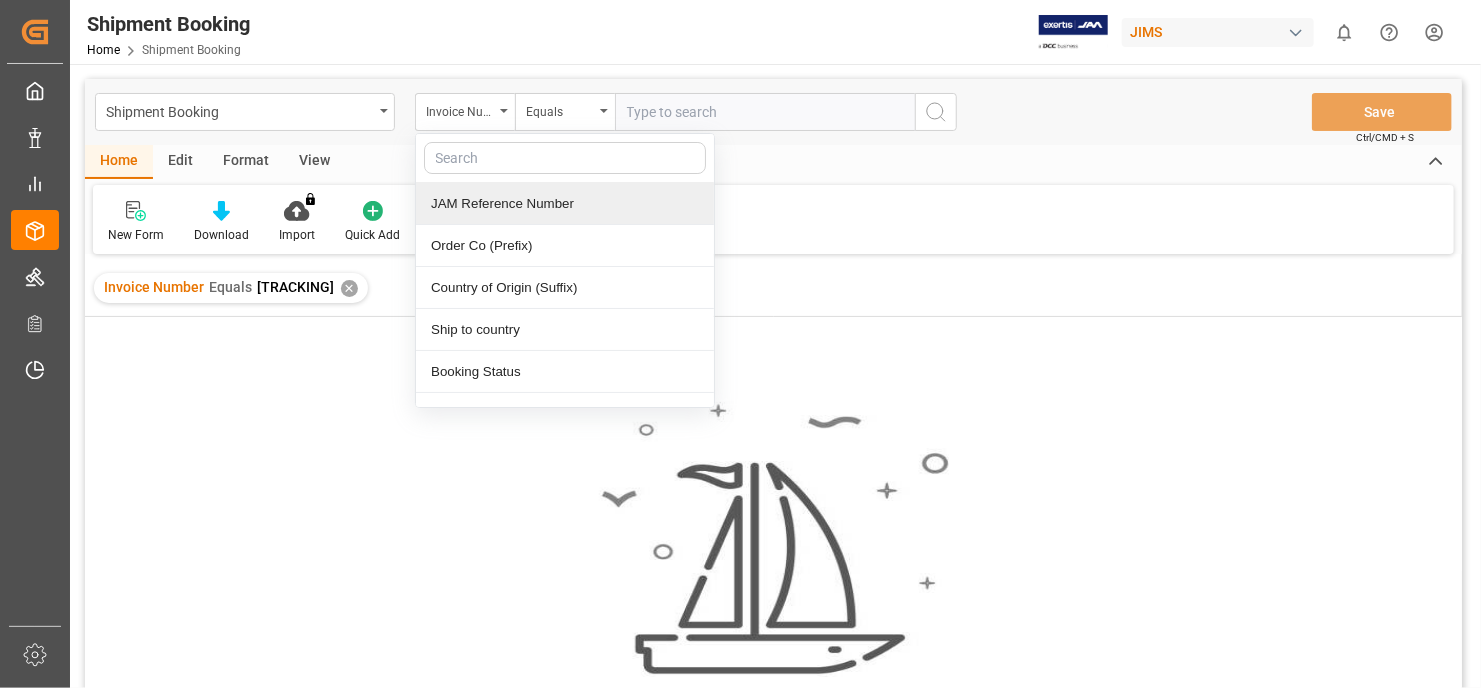 click on "JAM Reference Number" at bounding box center [565, 204] 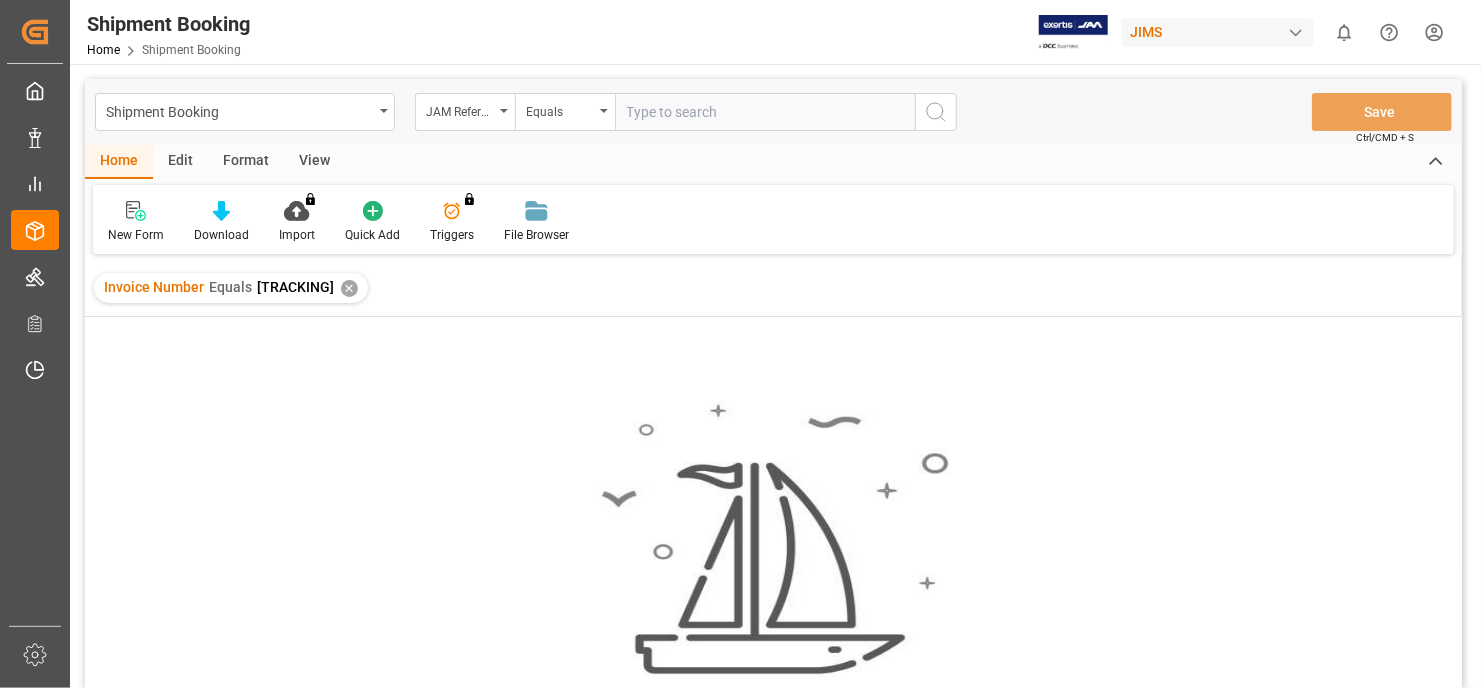 click at bounding box center (765, 112) 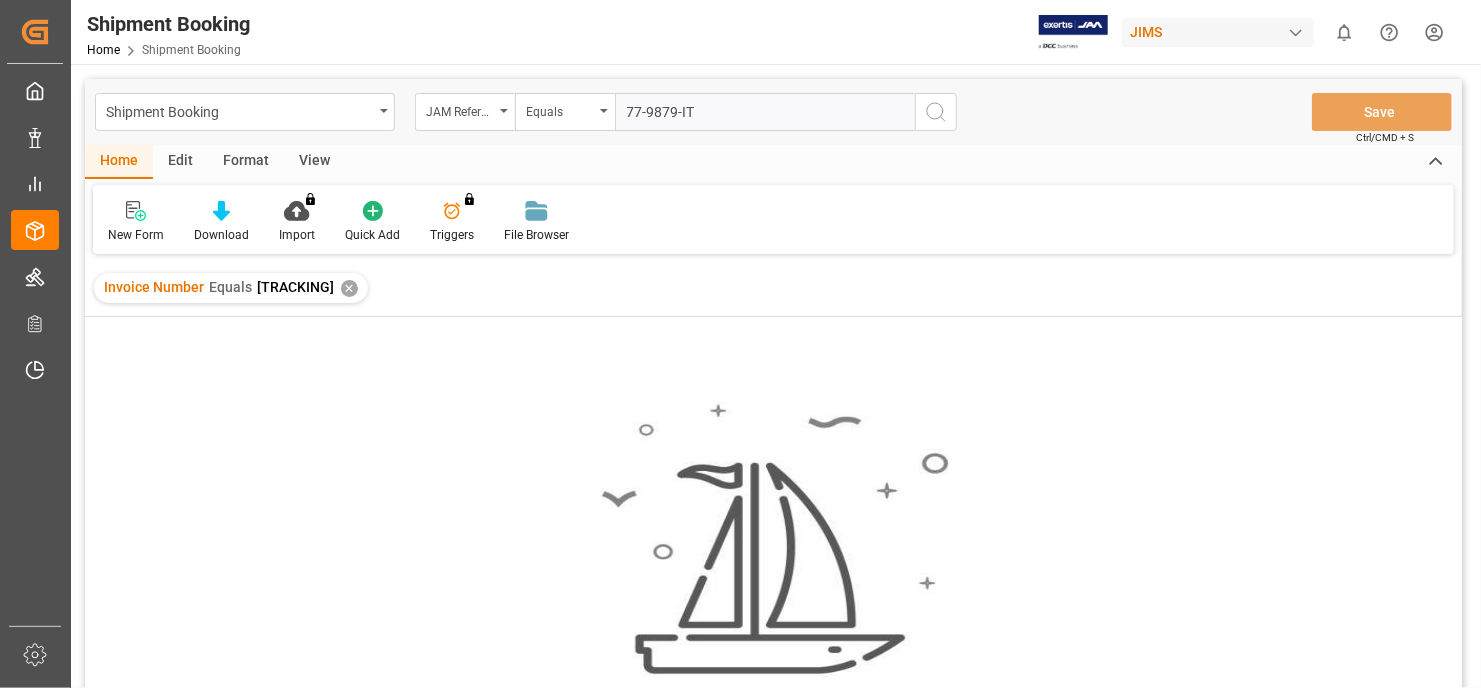 type on "77-9879-IT" 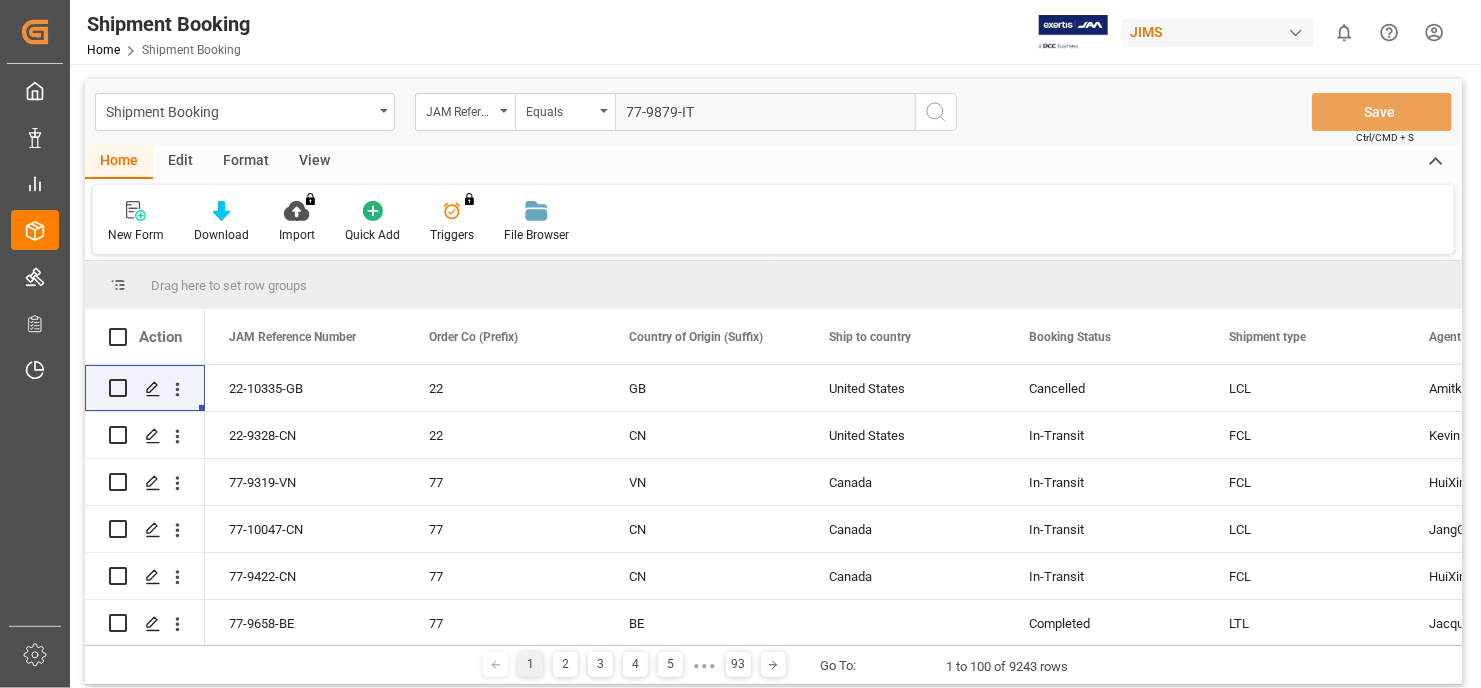 click 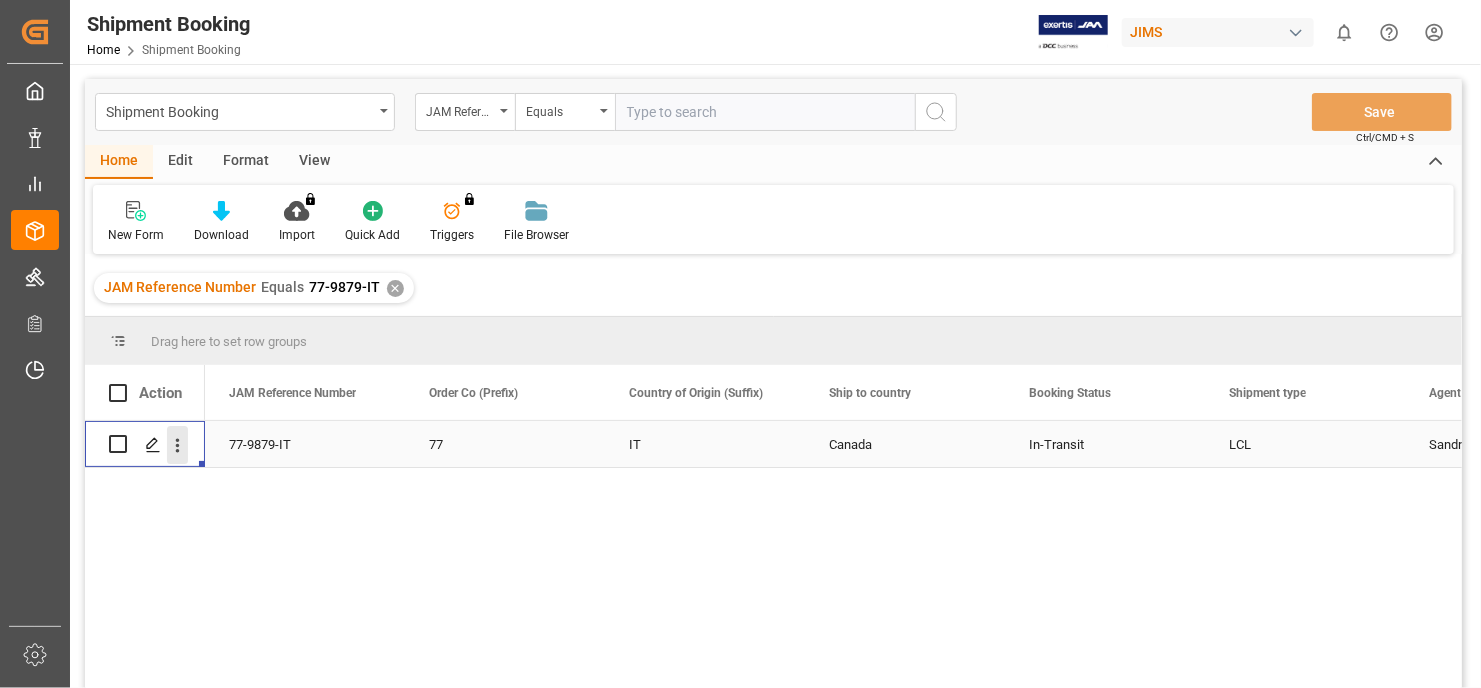 click 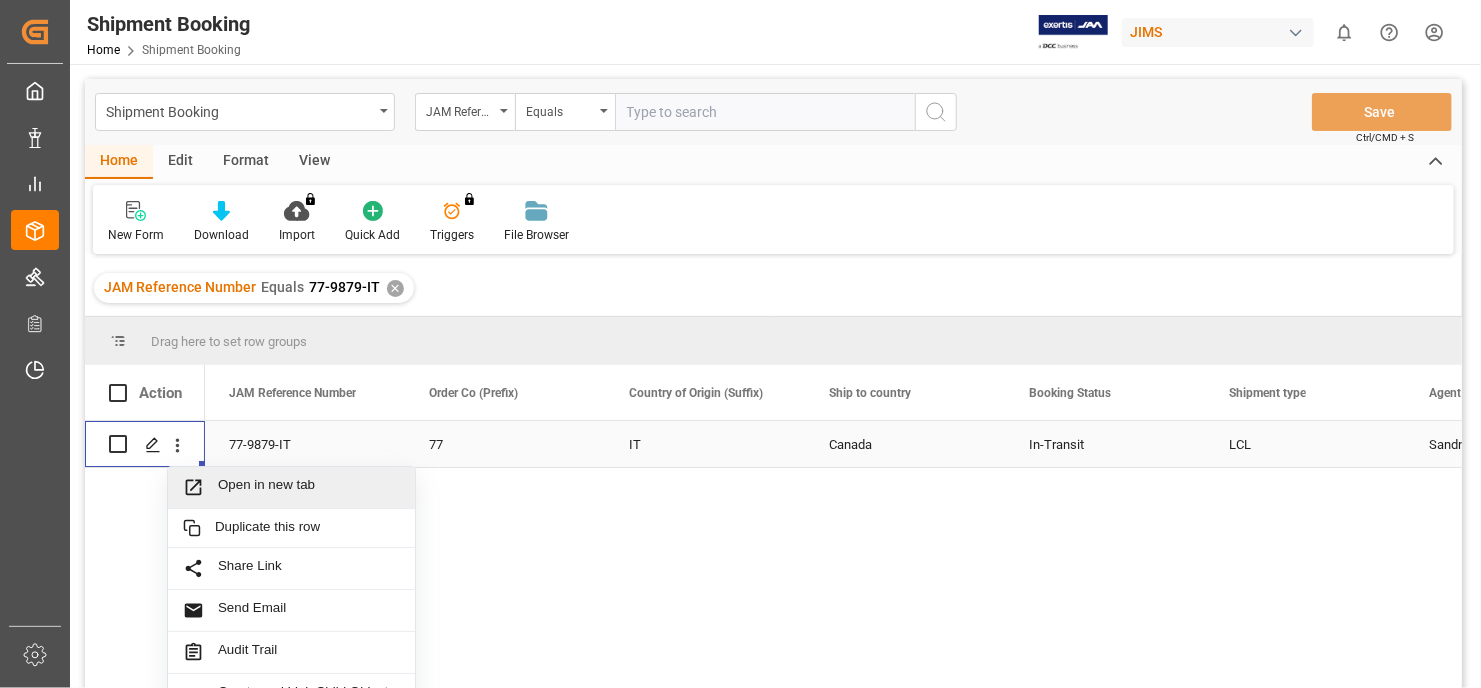 click on "Open in new tab" at bounding box center [309, 487] 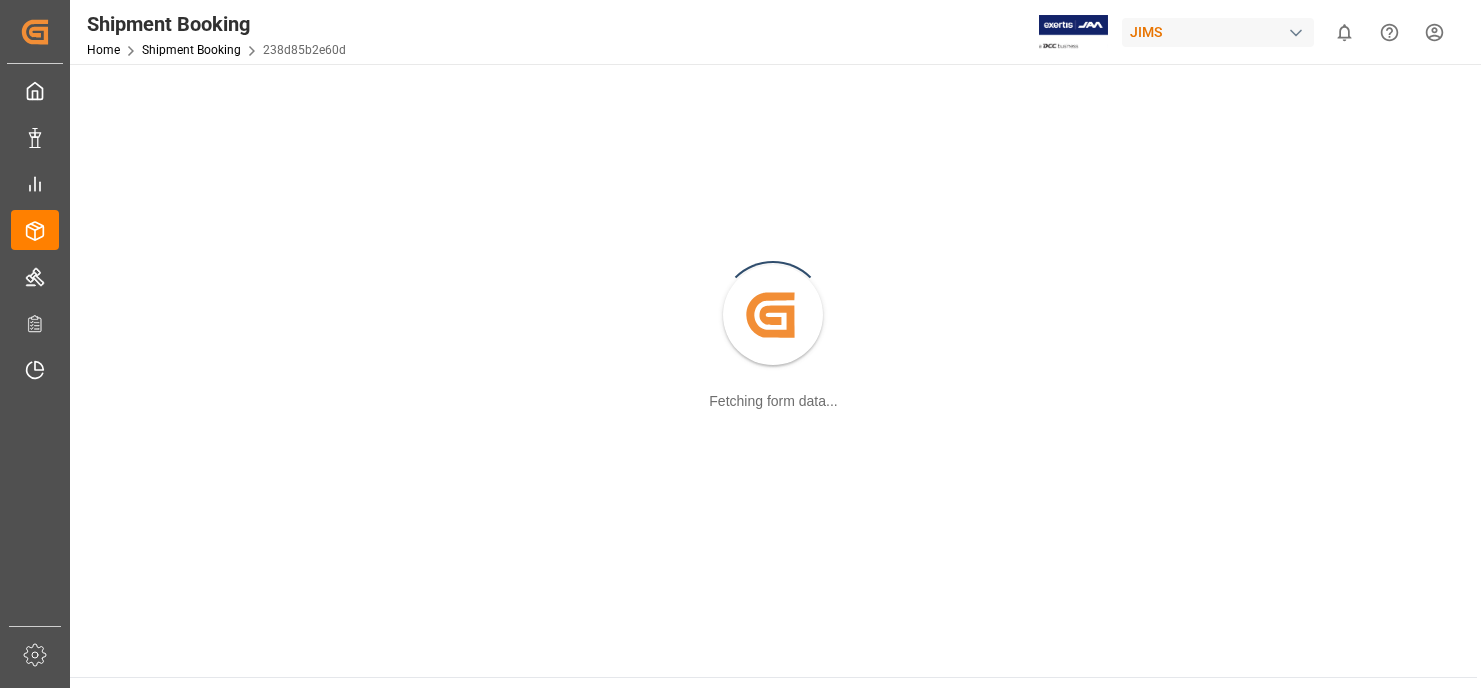 scroll, scrollTop: 0, scrollLeft: 0, axis: both 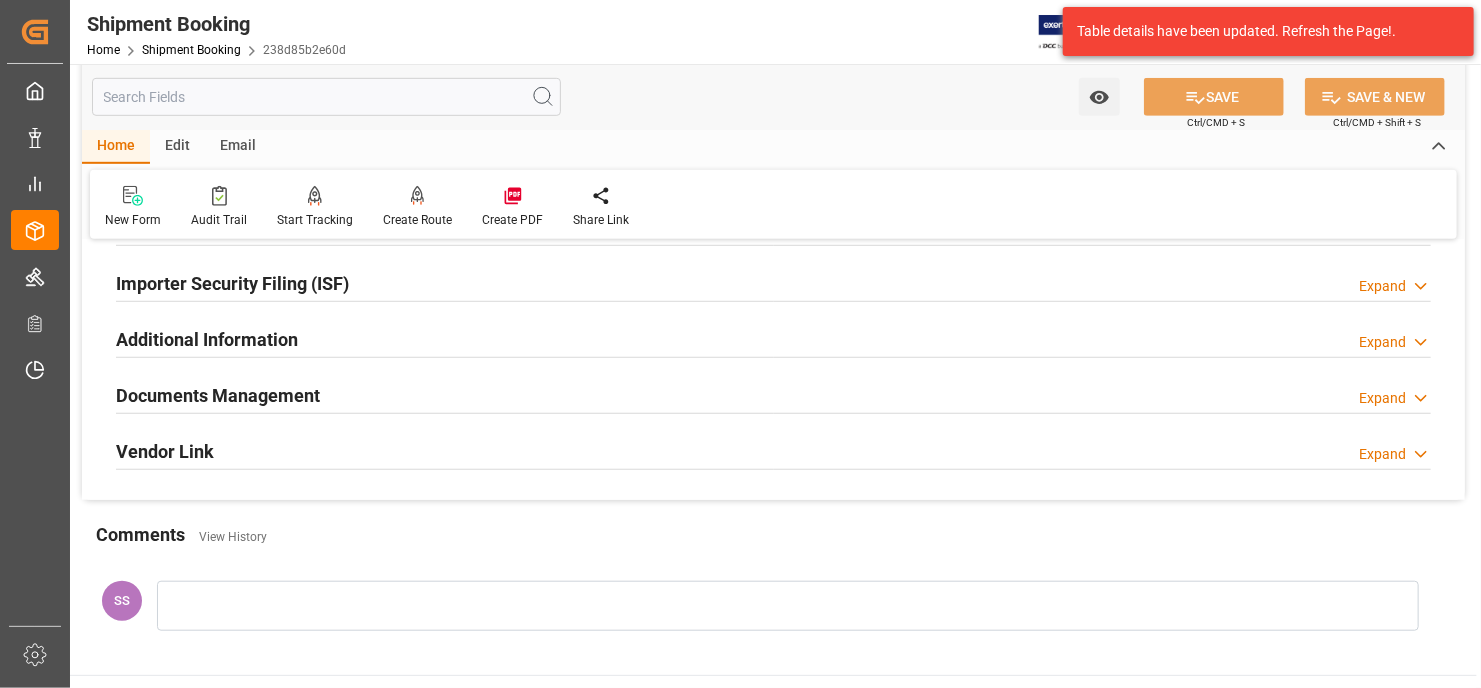 click on "Documents Management" at bounding box center [218, 395] 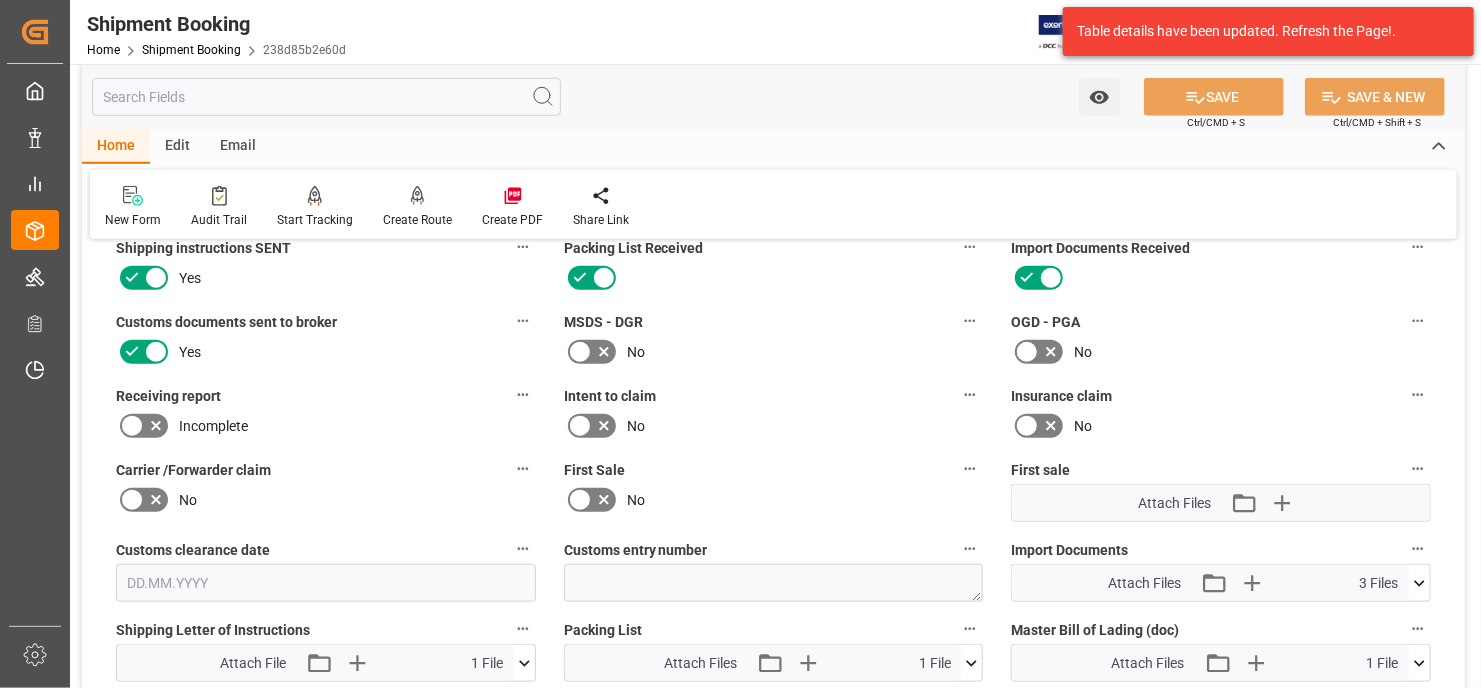 scroll, scrollTop: 900, scrollLeft: 0, axis: vertical 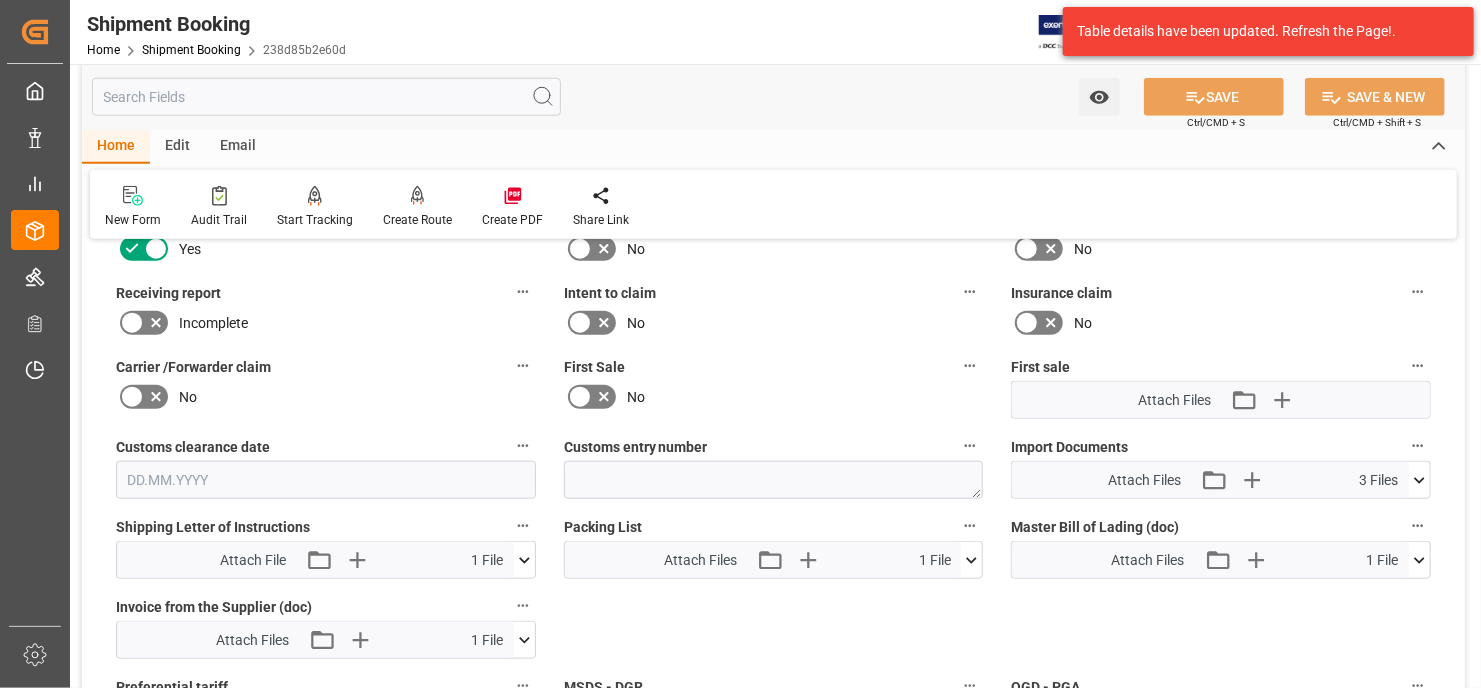click 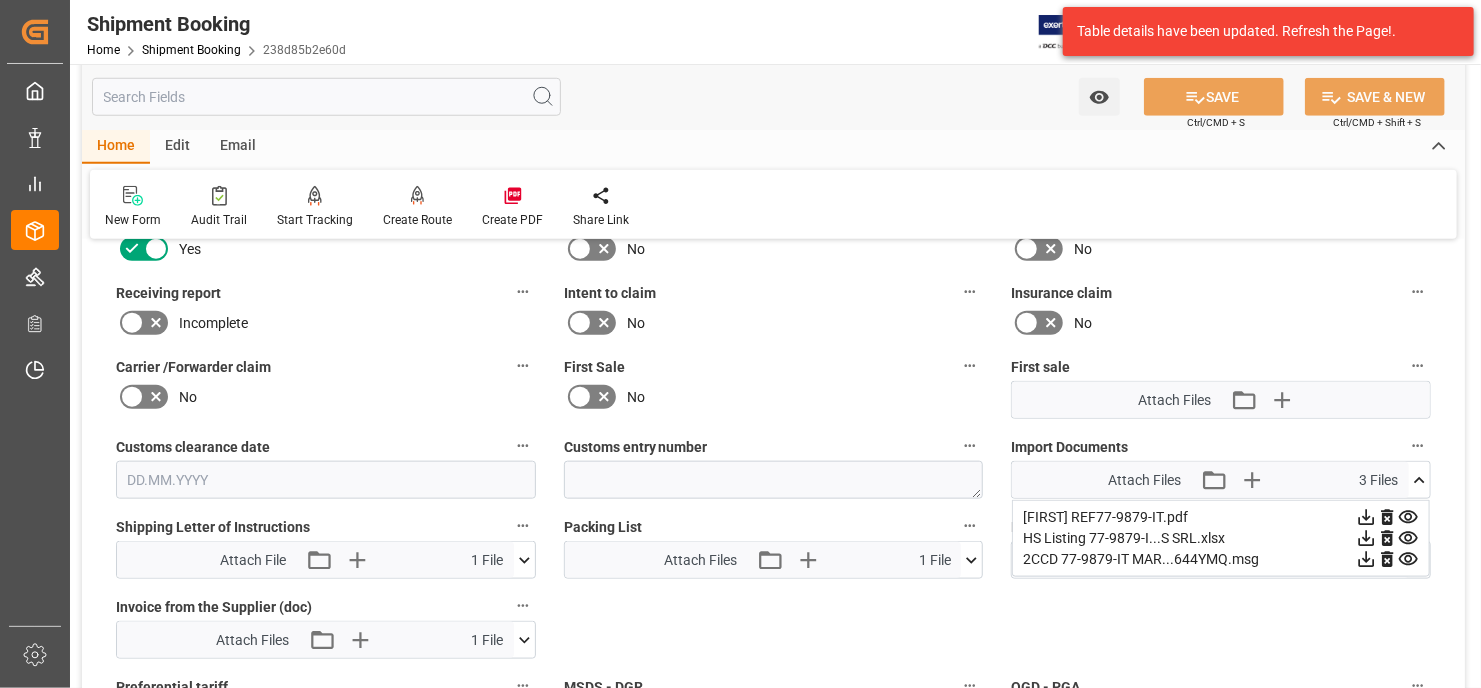 click 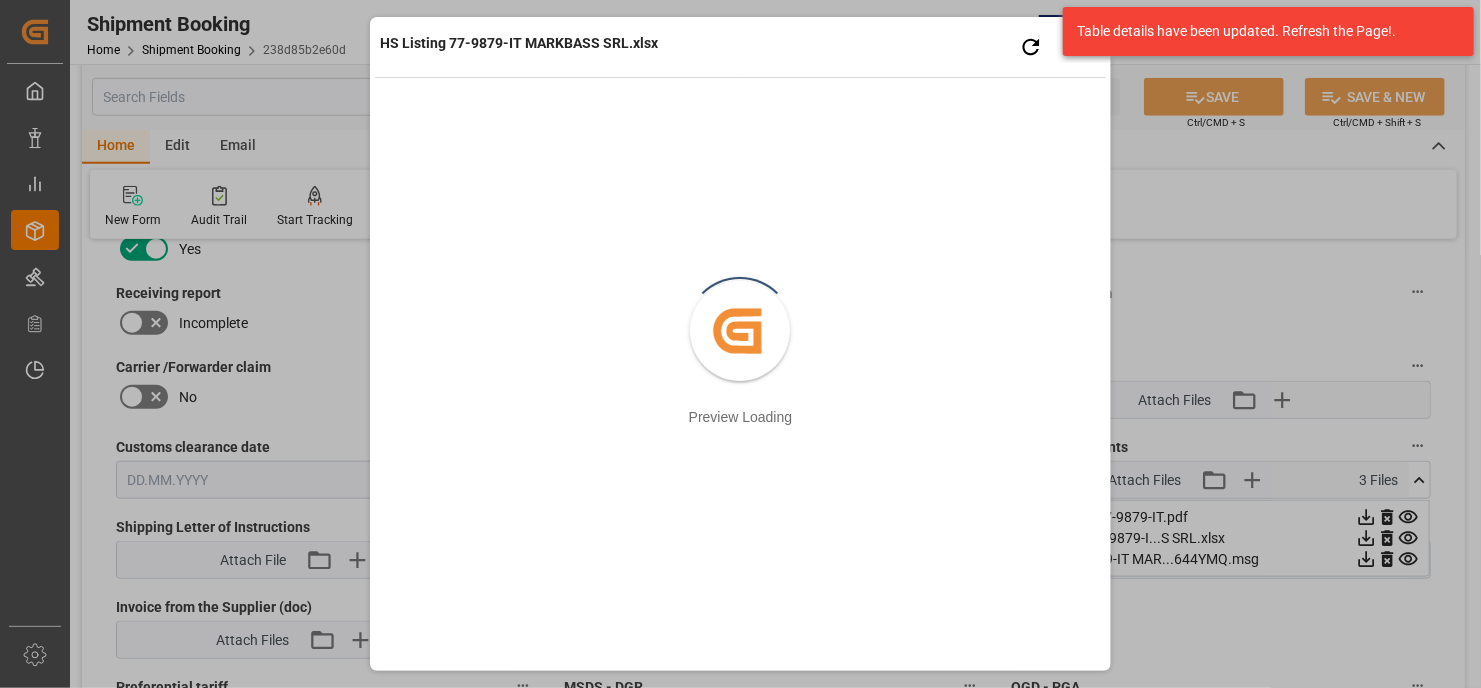 click on "HS Listing 77-9879-IT MARKBASS SRL.xlsx Retry Close preview" at bounding box center (740, 49) 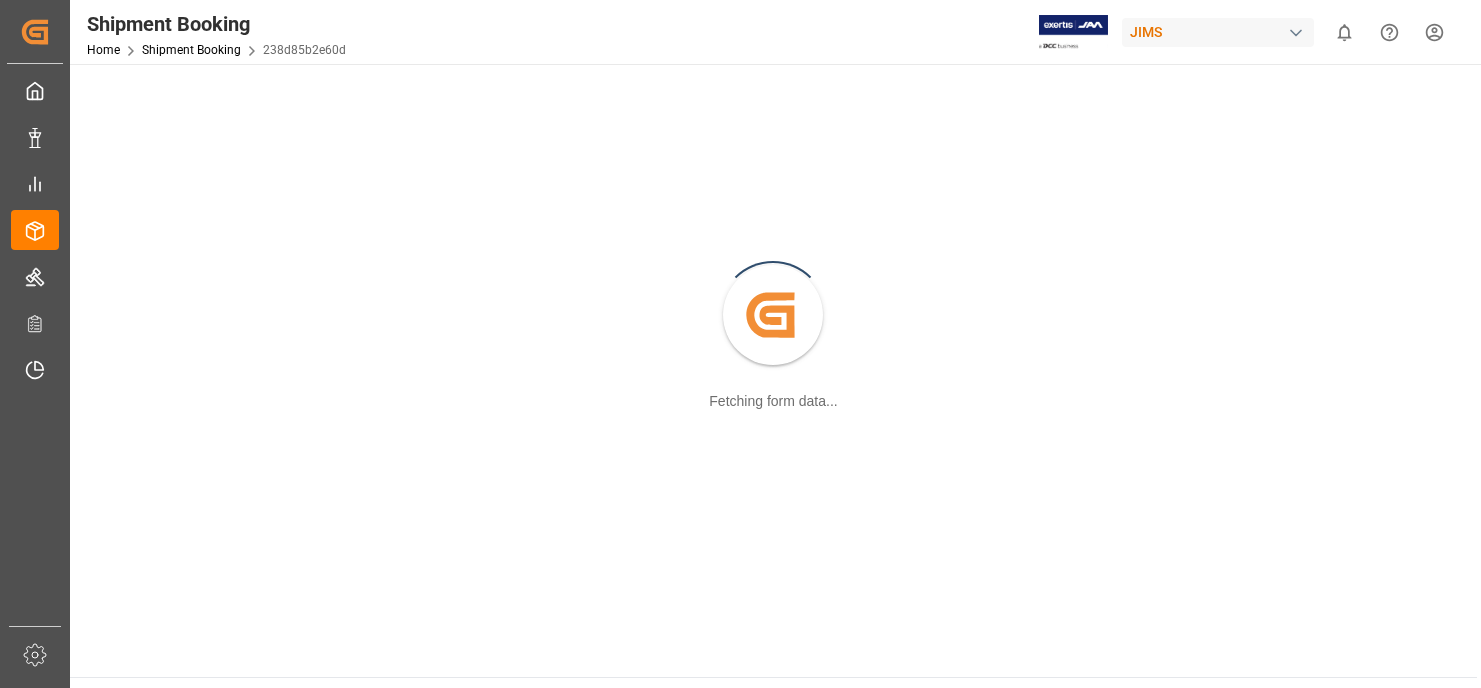 scroll, scrollTop: 0, scrollLeft: 0, axis: both 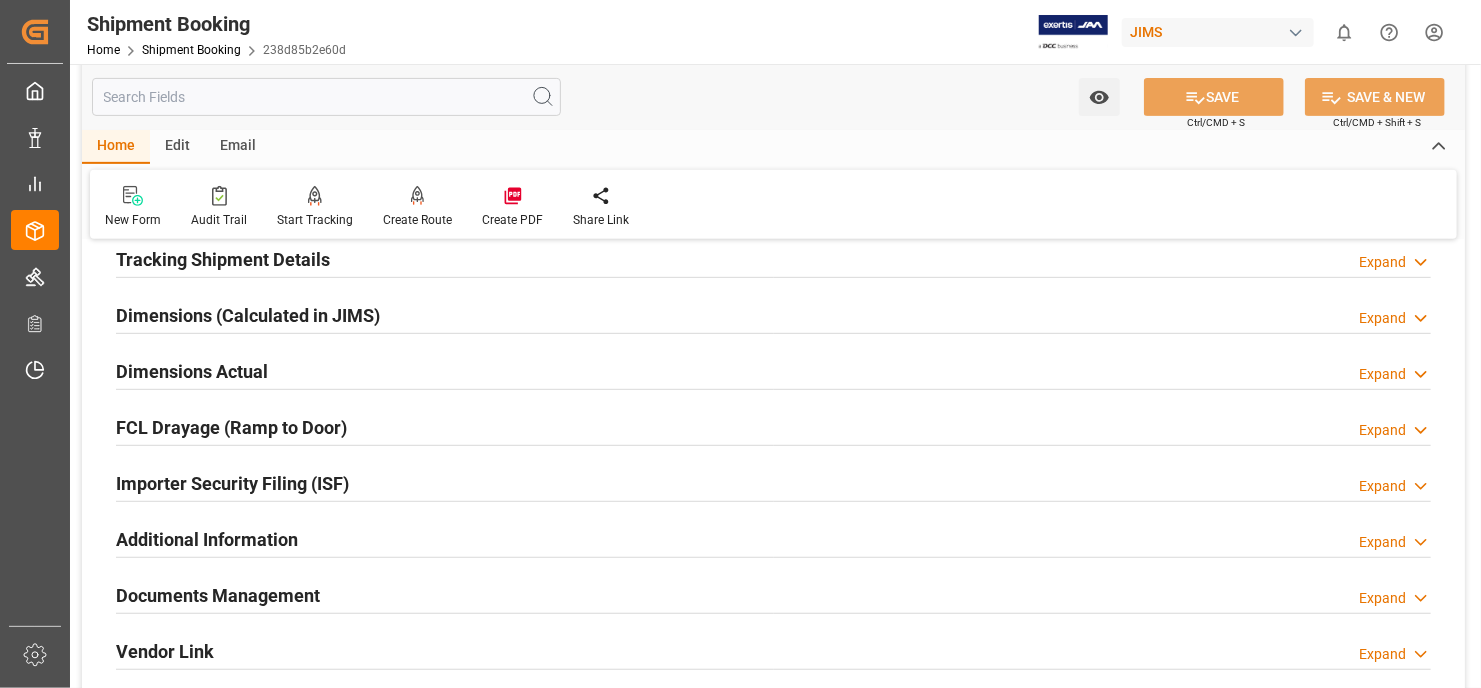 click on "Documents Management" at bounding box center (218, 595) 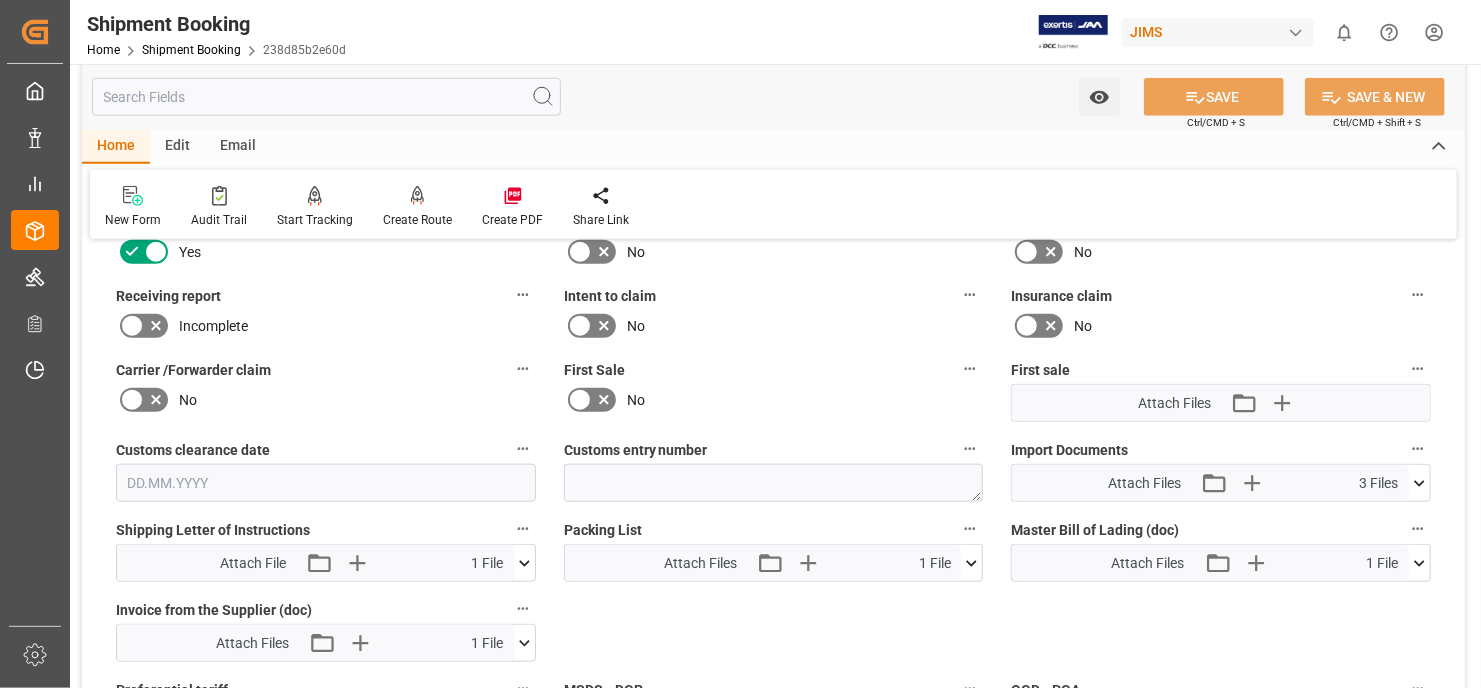 scroll, scrollTop: 1000, scrollLeft: 0, axis: vertical 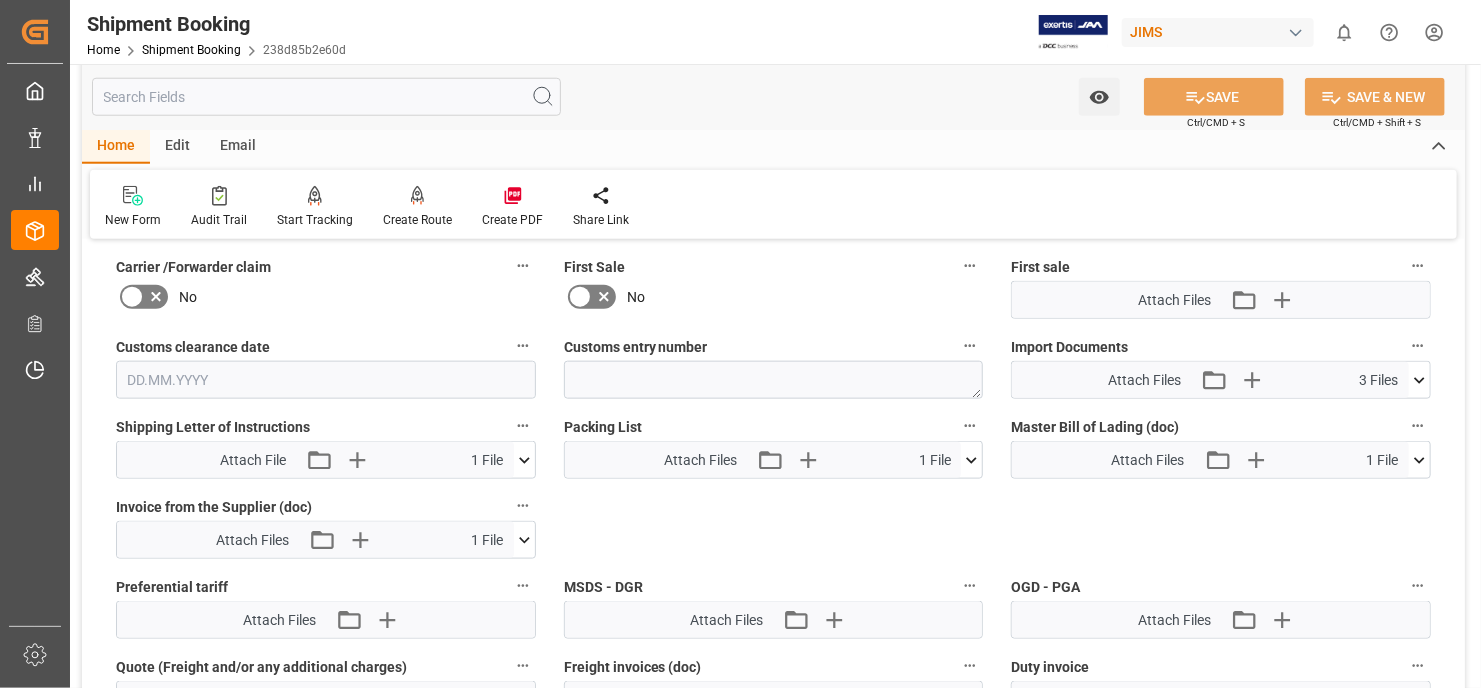 click 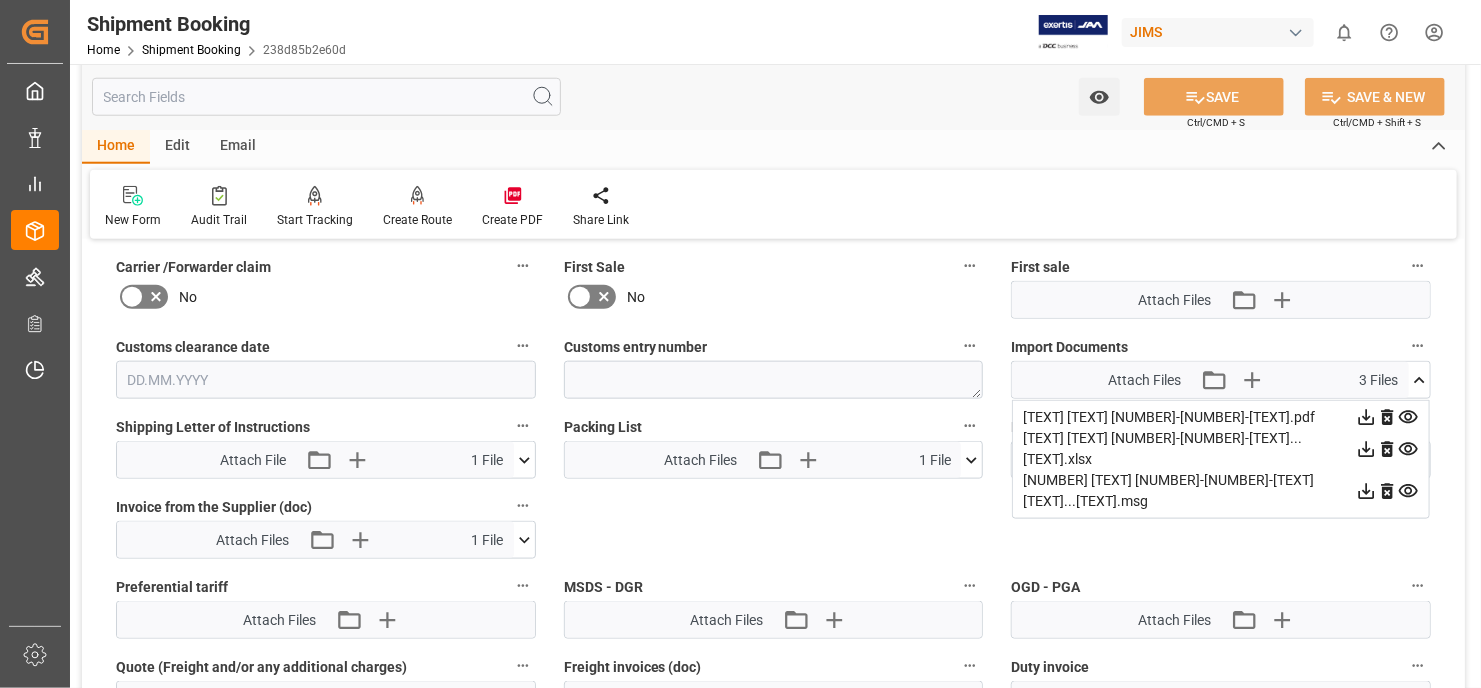 click 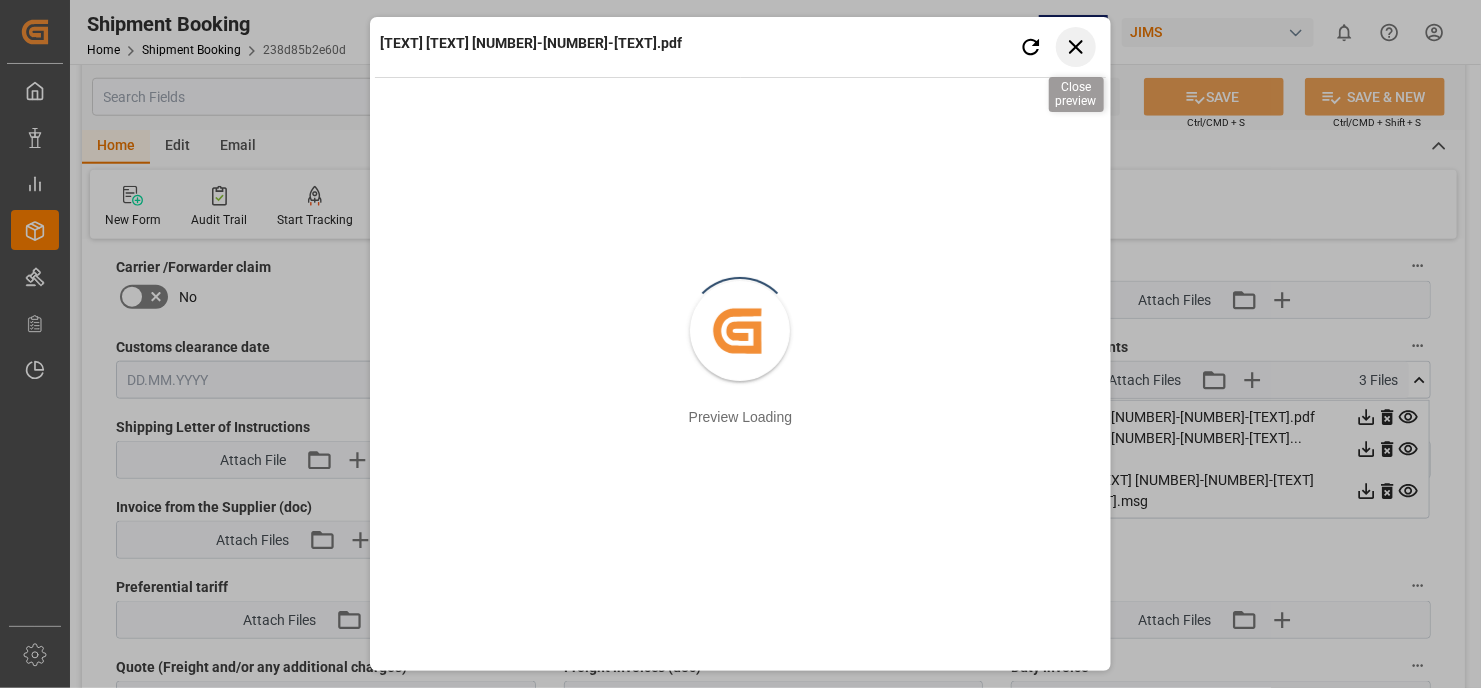 click 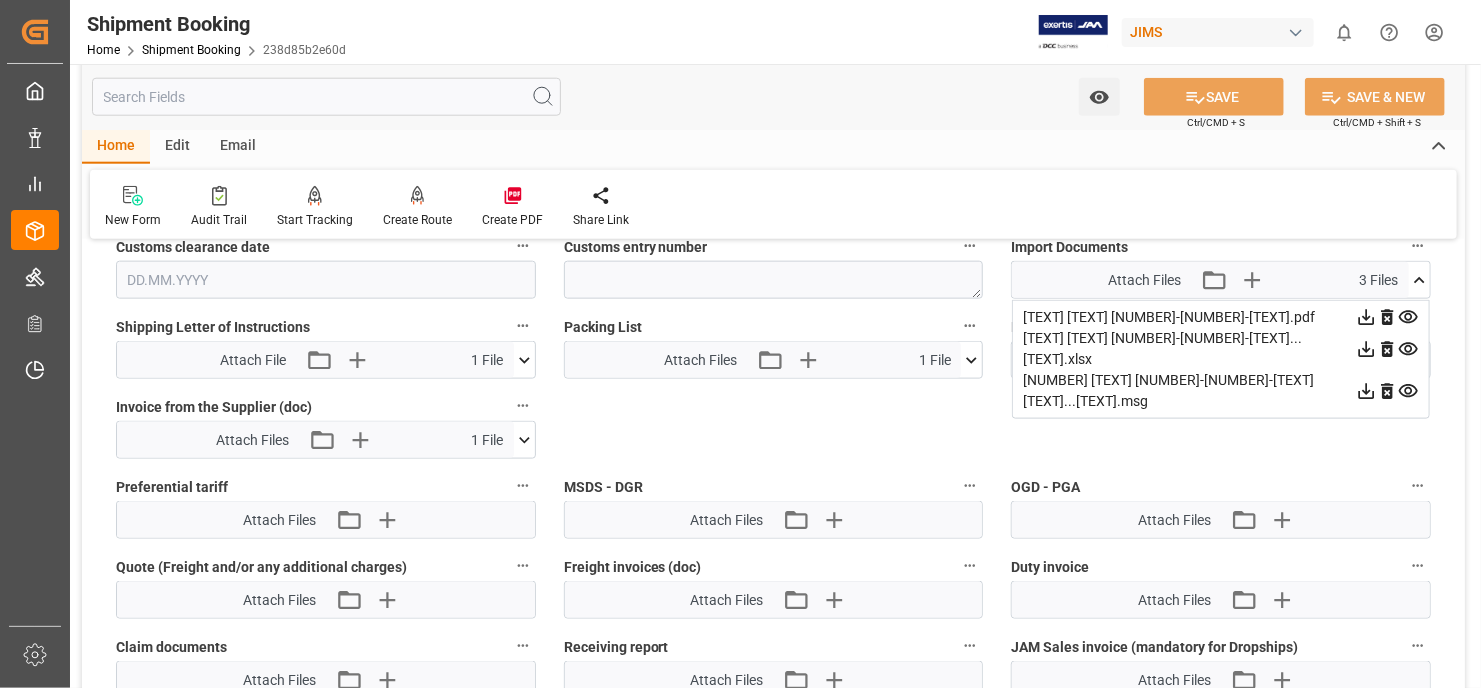 scroll, scrollTop: 1200, scrollLeft: 0, axis: vertical 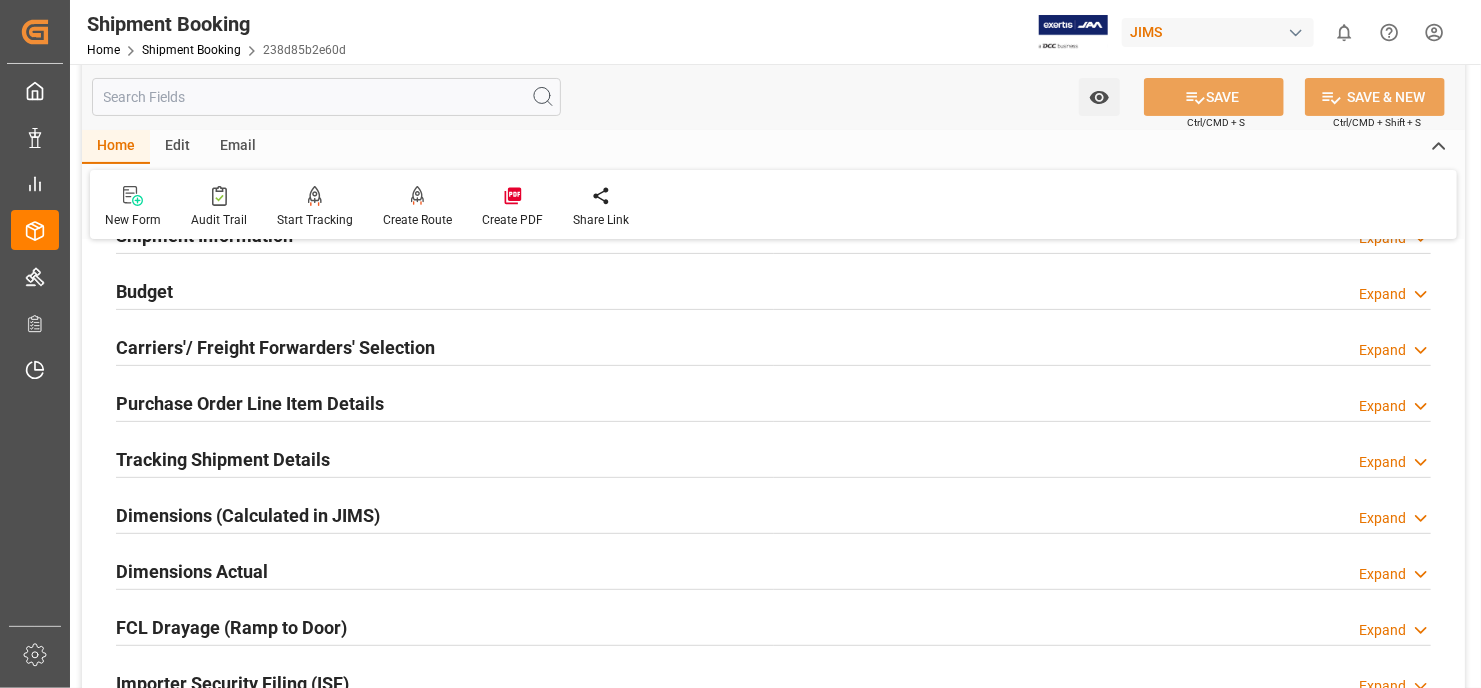 click on "Tracking Shipment Details" at bounding box center (223, 459) 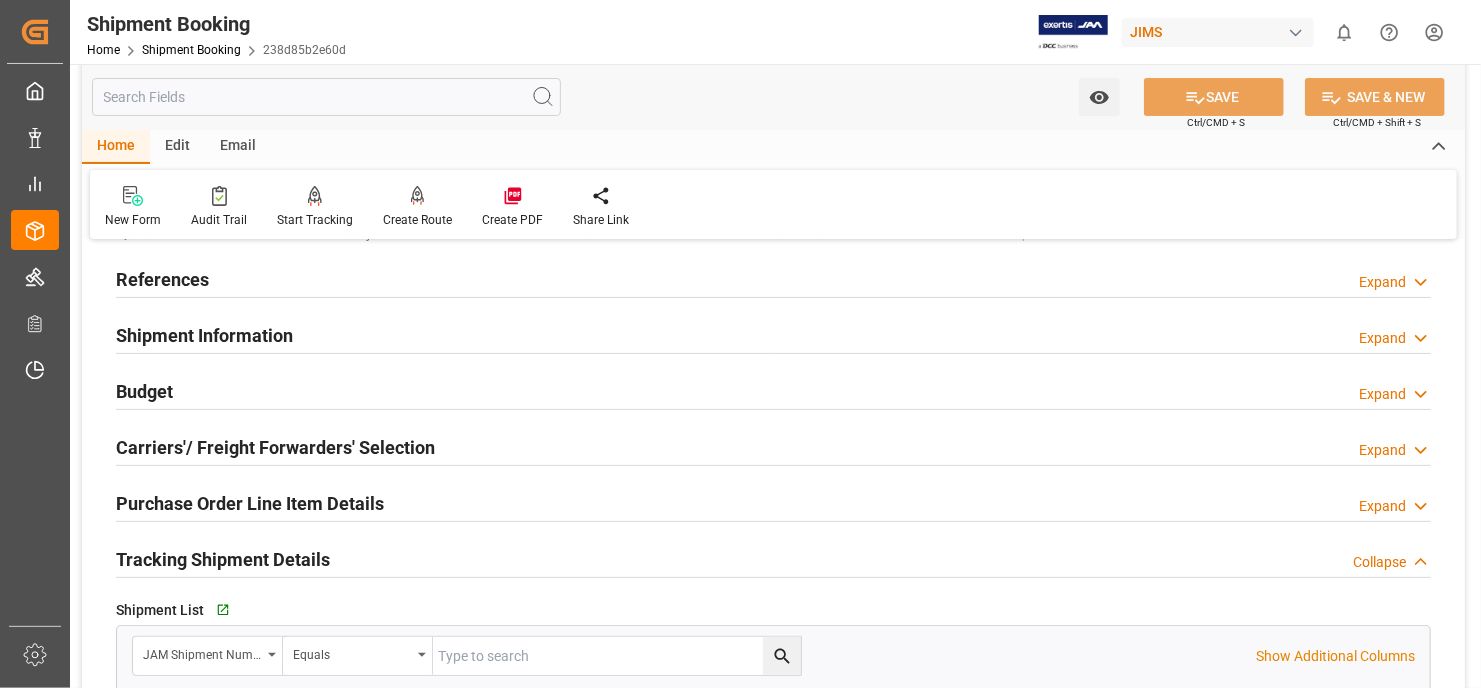 scroll, scrollTop: 0, scrollLeft: 0, axis: both 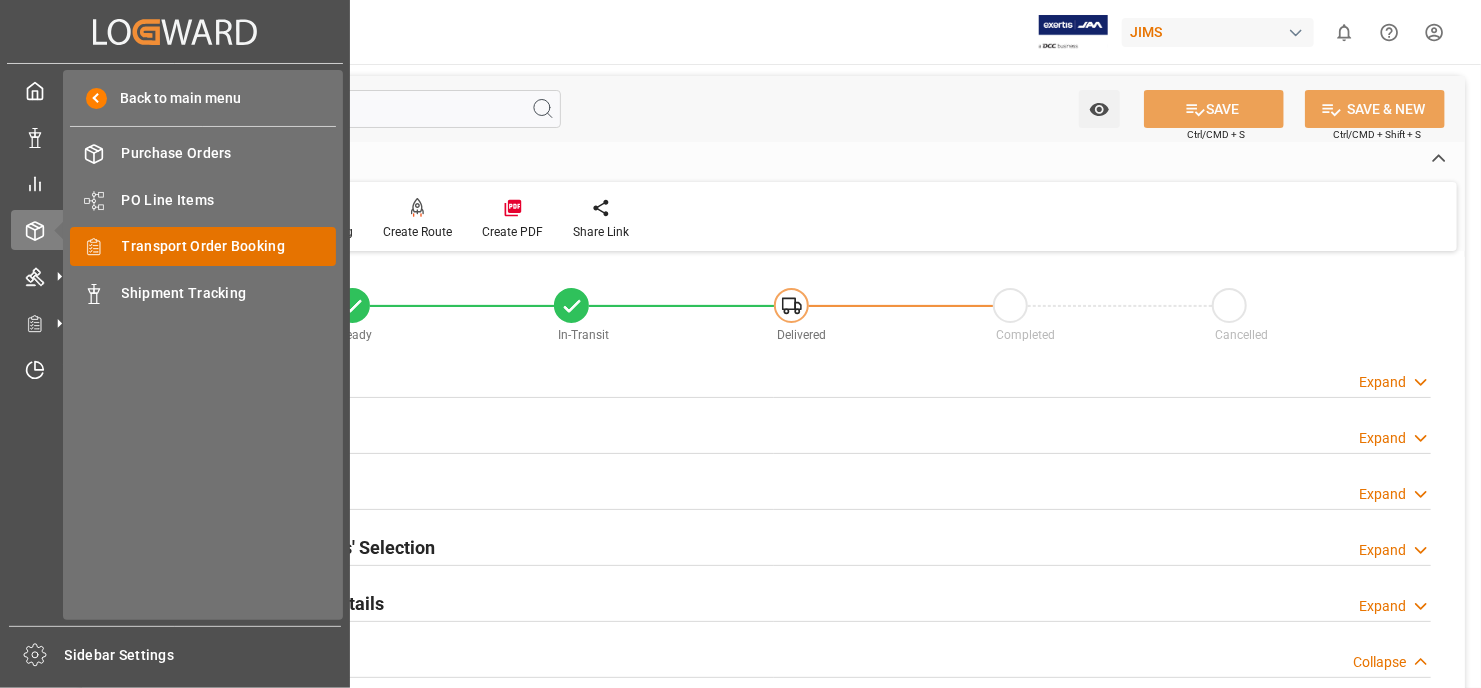click on "Transport Order Booking" at bounding box center (229, 246) 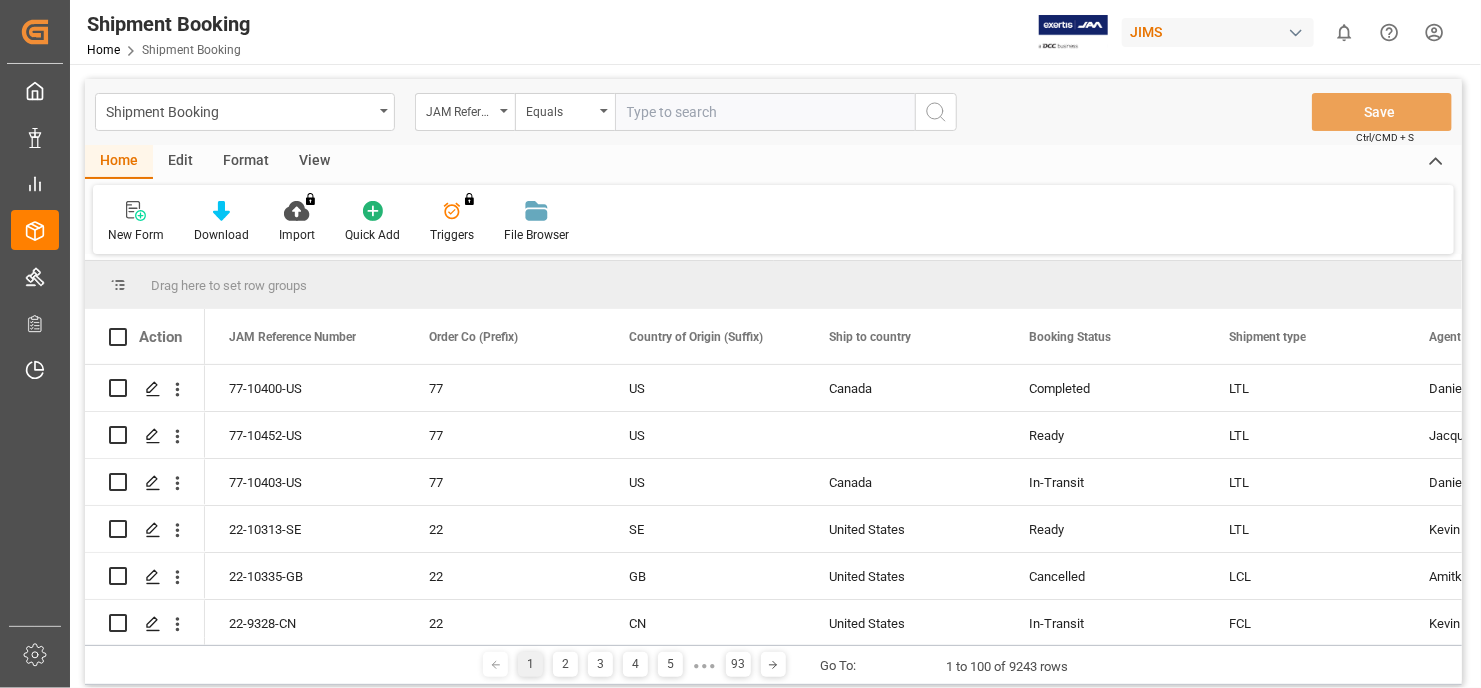 click at bounding box center [765, 112] 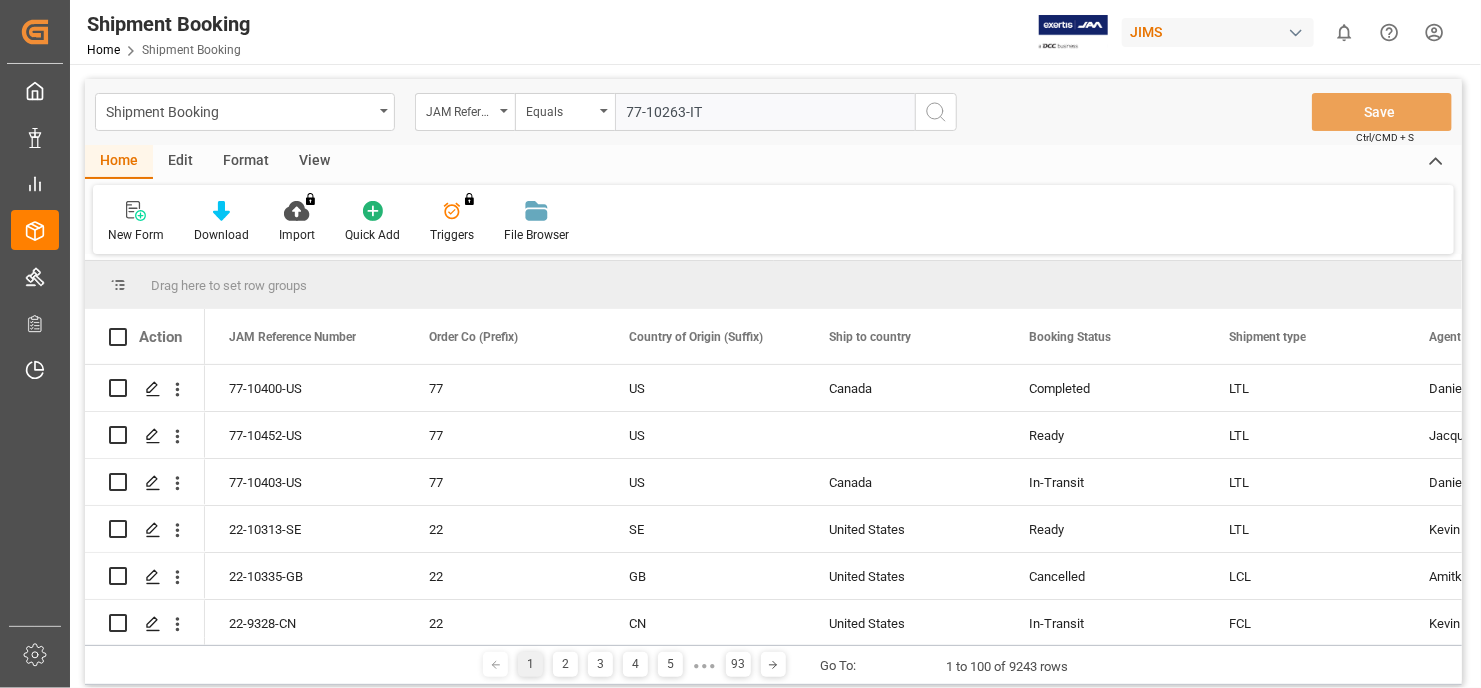 type on "77-10263-IT" 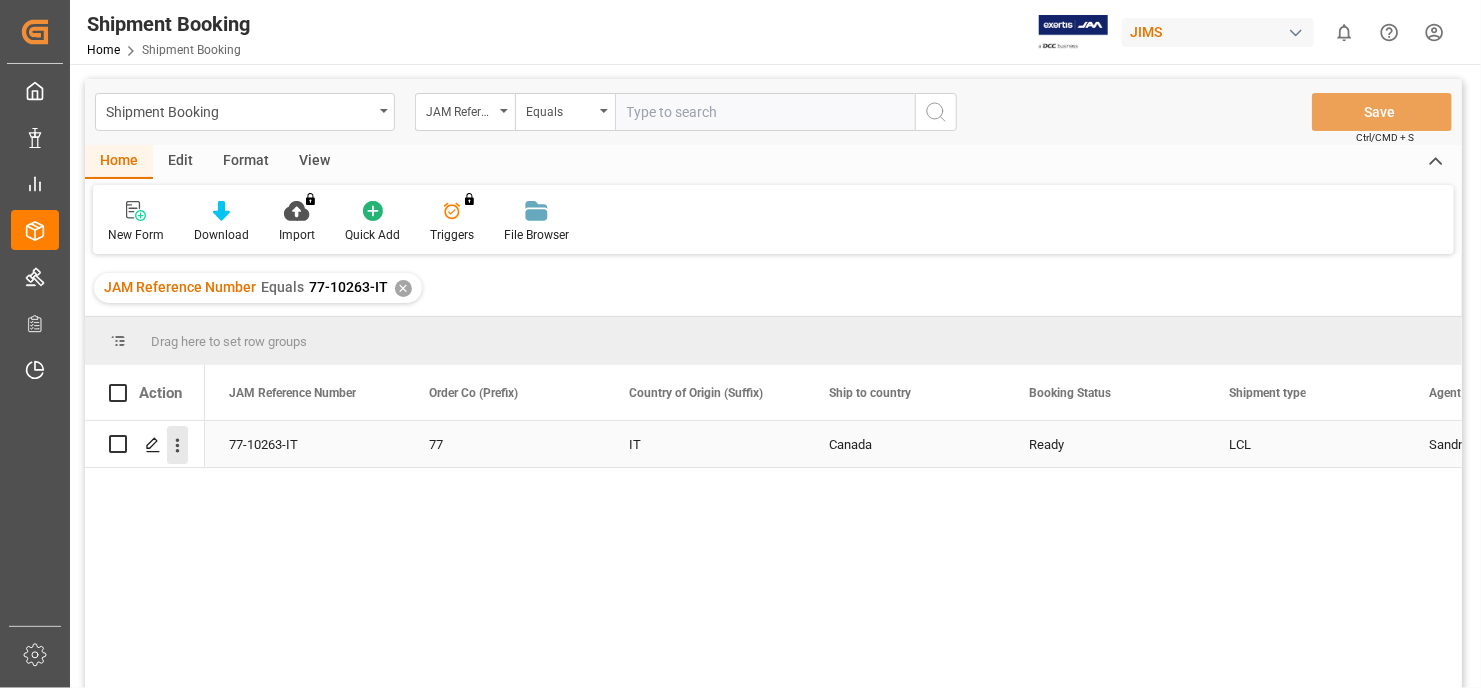 click 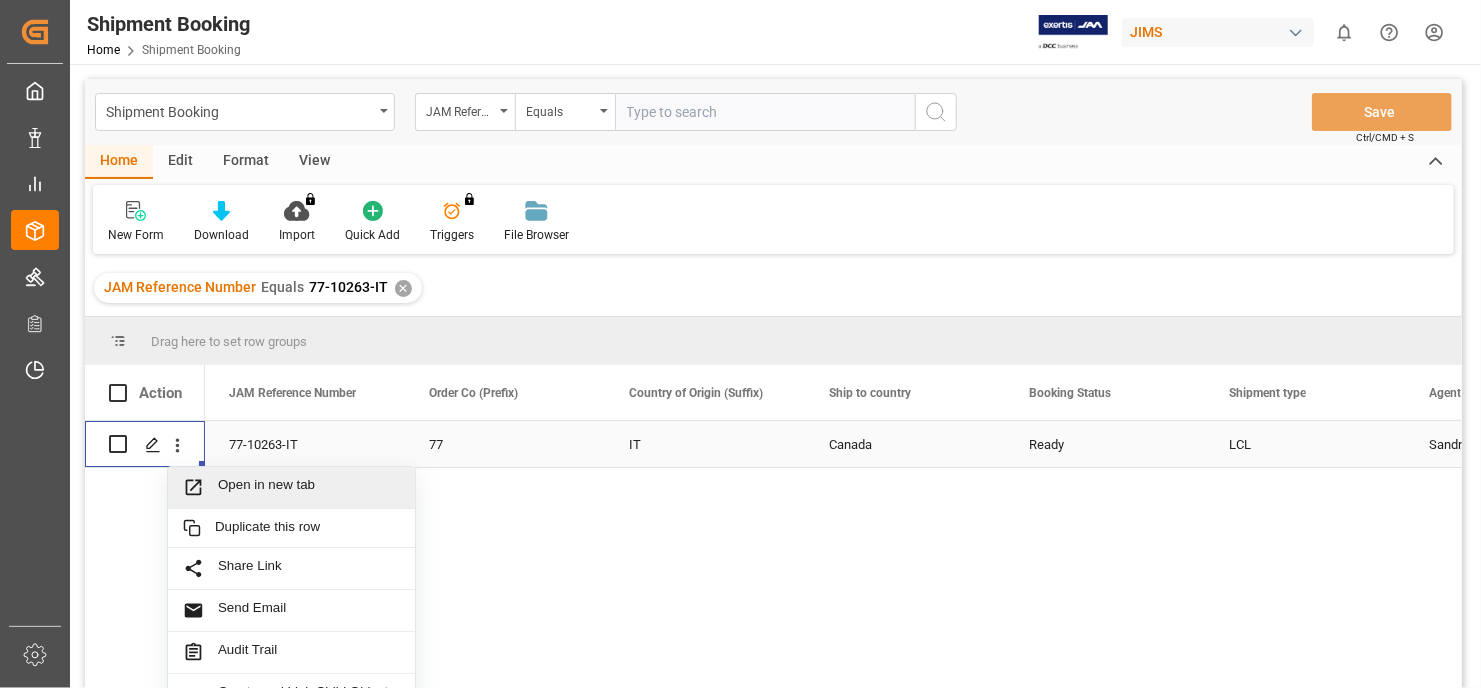 click on "Open in new tab" at bounding box center (309, 487) 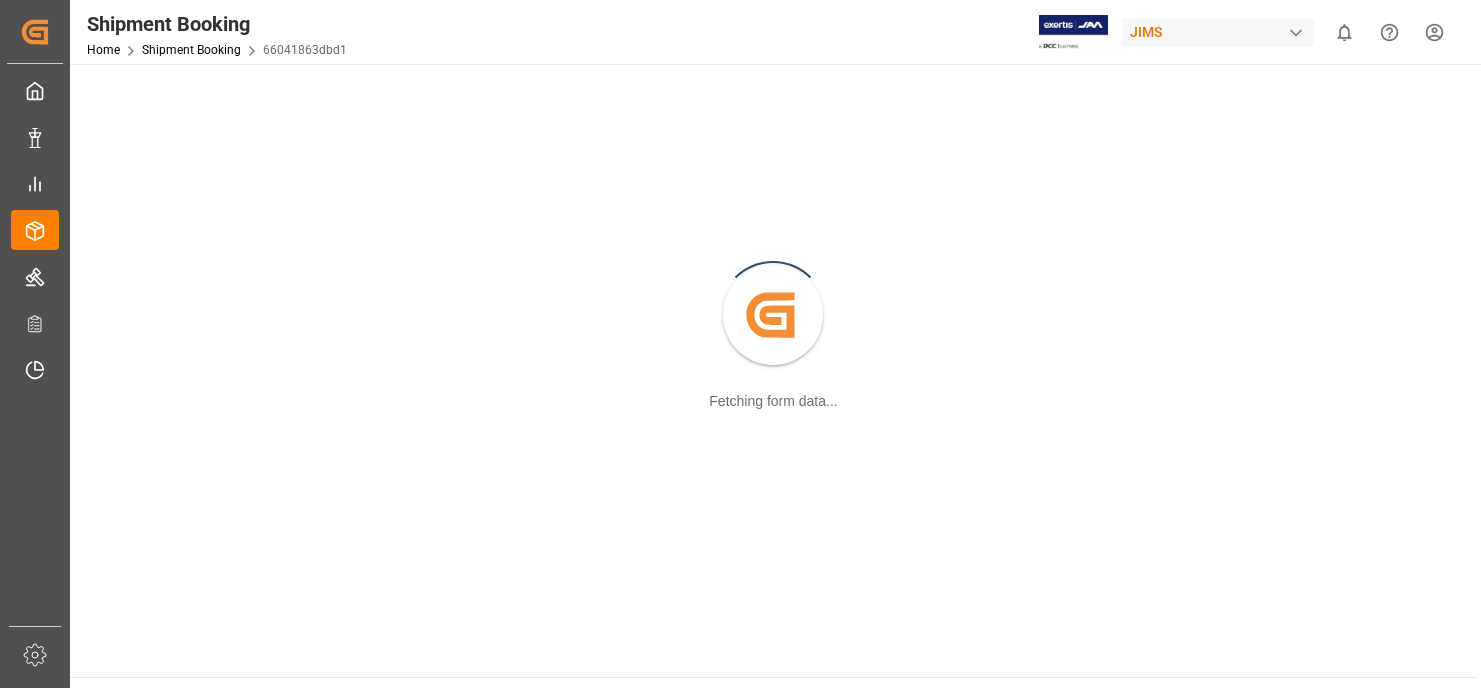 scroll, scrollTop: 0, scrollLeft: 0, axis: both 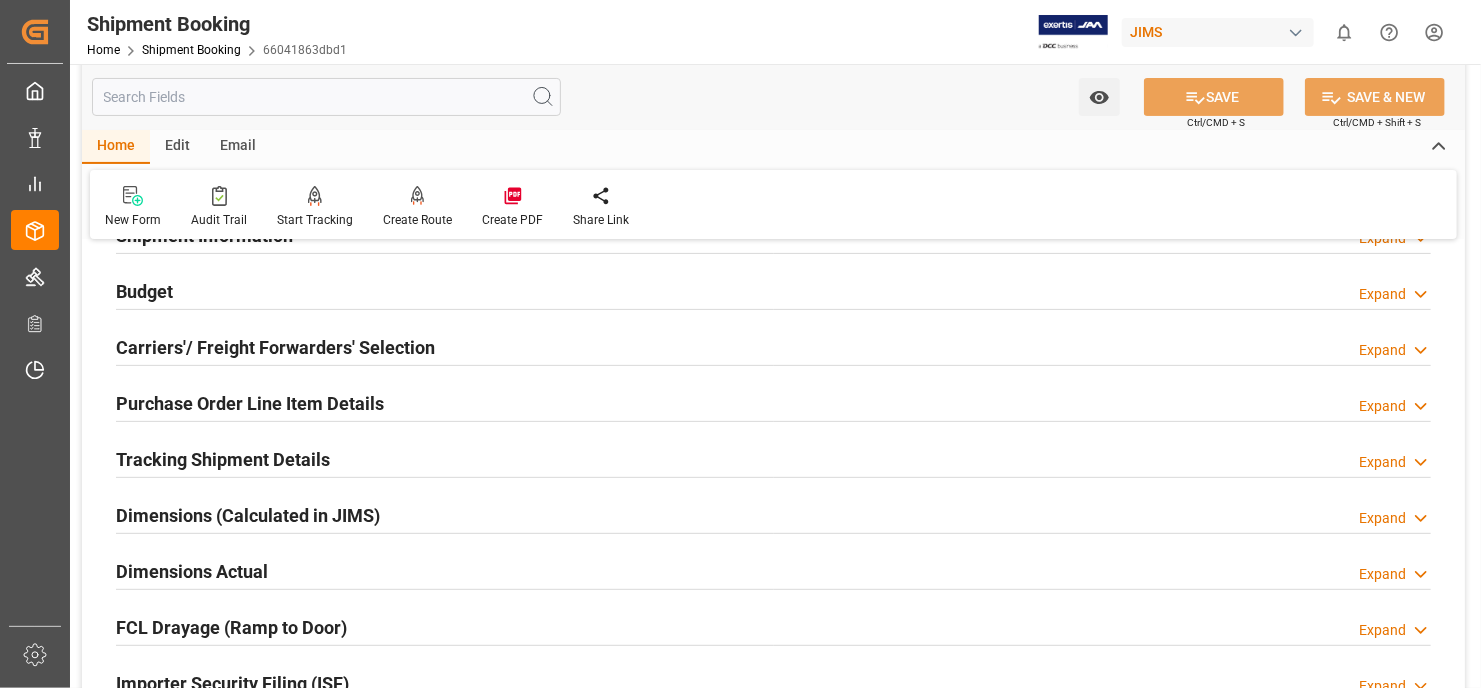 click on "Tracking Shipment Details" at bounding box center [223, 459] 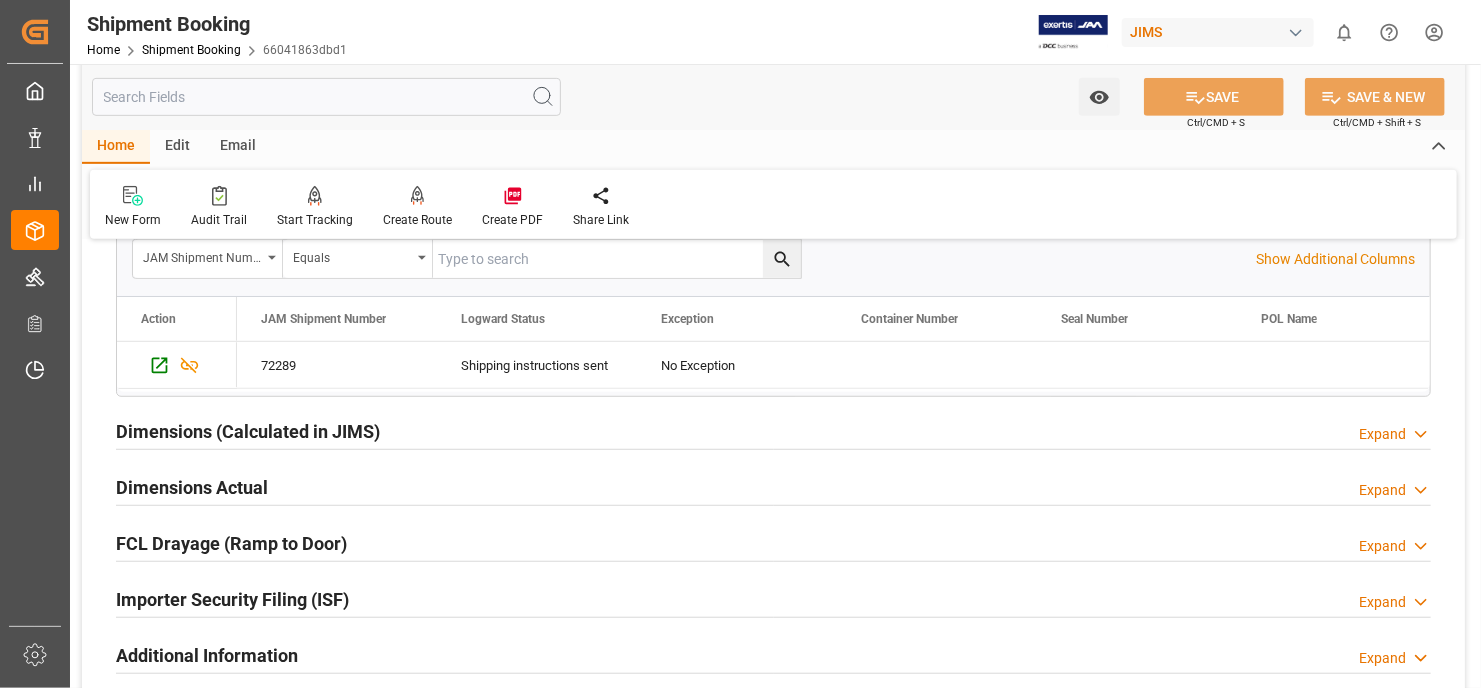 scroll, scrollTop: 500, scrollLeft: 0, axis: vertical 